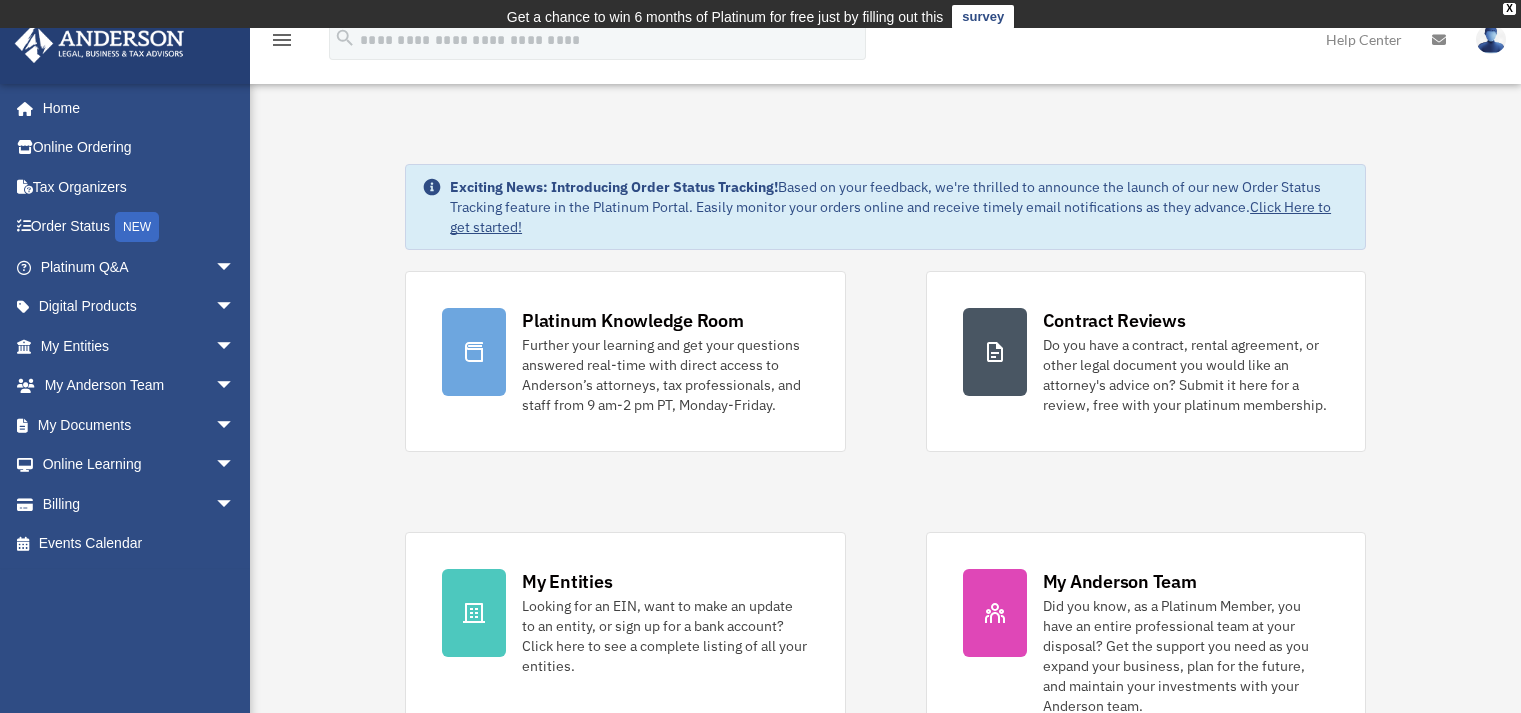 scroll, scrollTop: 0, scrollLeft: 0, axis: both 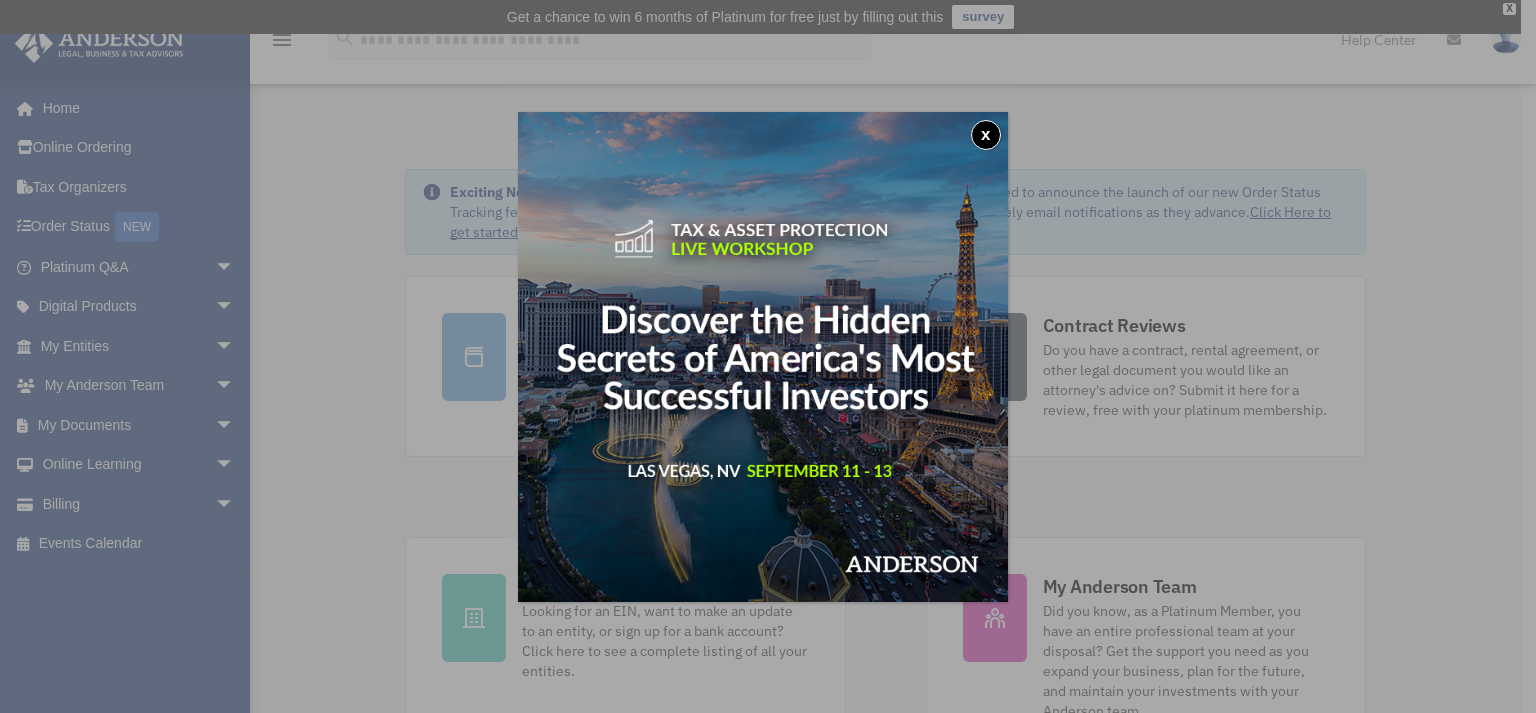 click on "x" at bounding box center [986, 135] 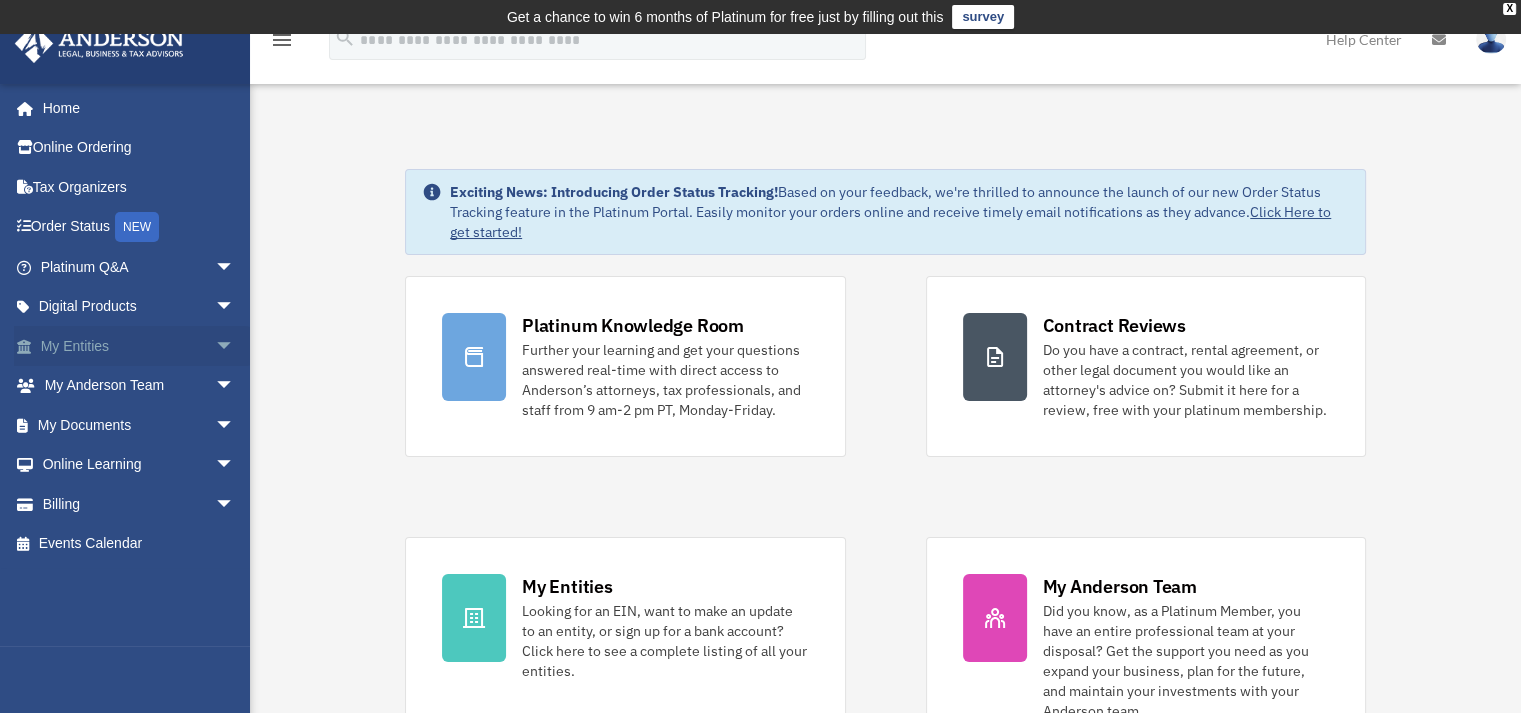 click on "arrow_drop_down" at bounding box center (235, 346) 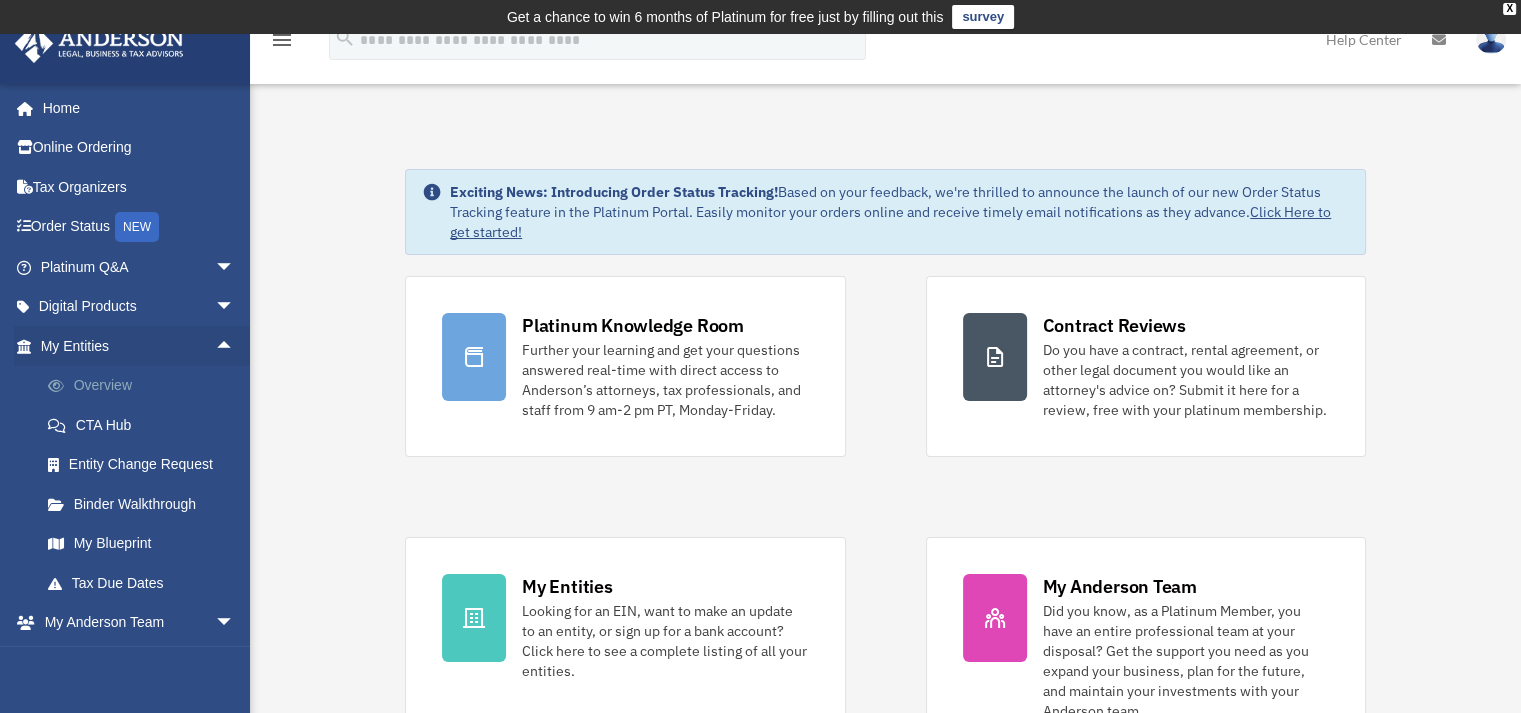 click on "Overview" at bounding box center [146, 386] 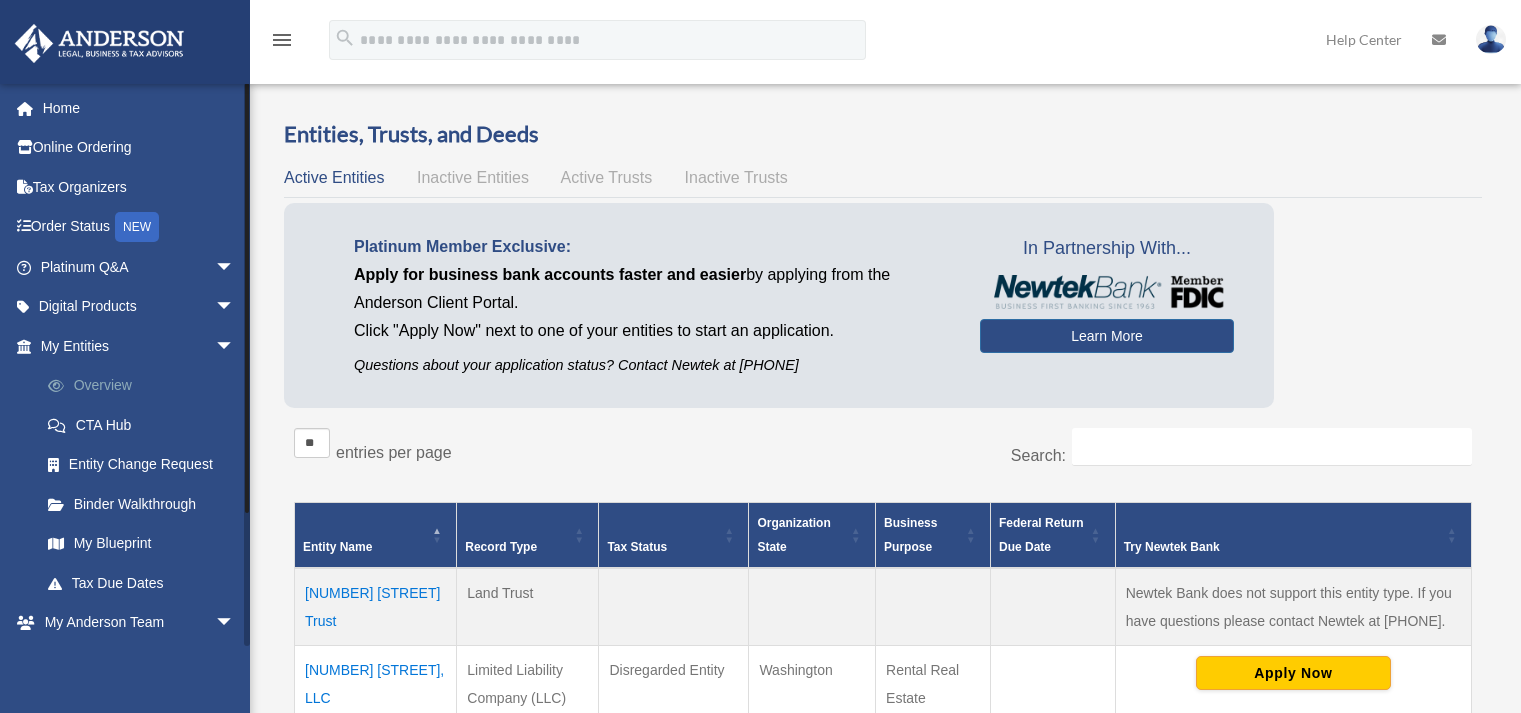 scroll, scrollTop: 0, scrollLeft: 0, axis: both 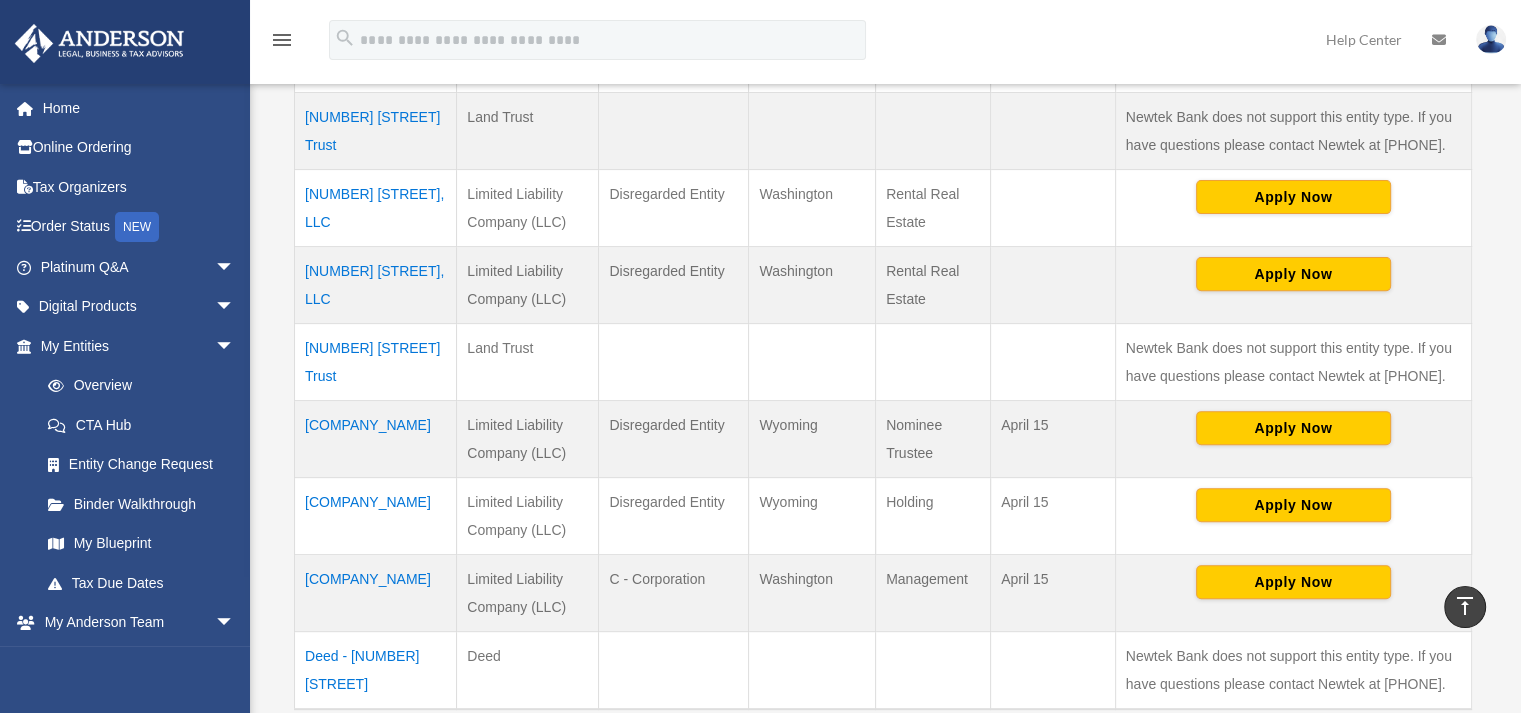 click on "Cornerstone Premier Holdings, LLC" at bounding box center (376, 515) 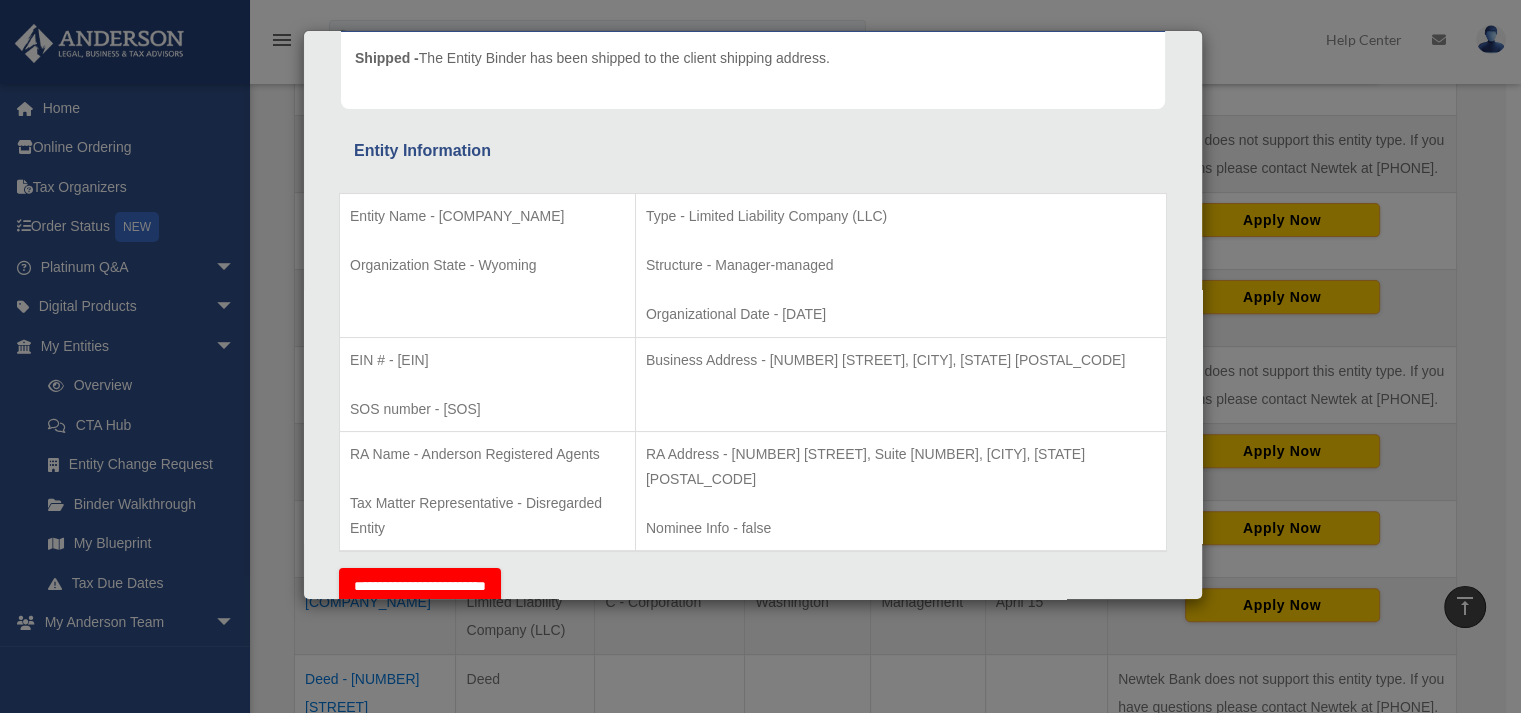 scroll, scrollTop: 256, scrollLeft: 0, axis: vertical 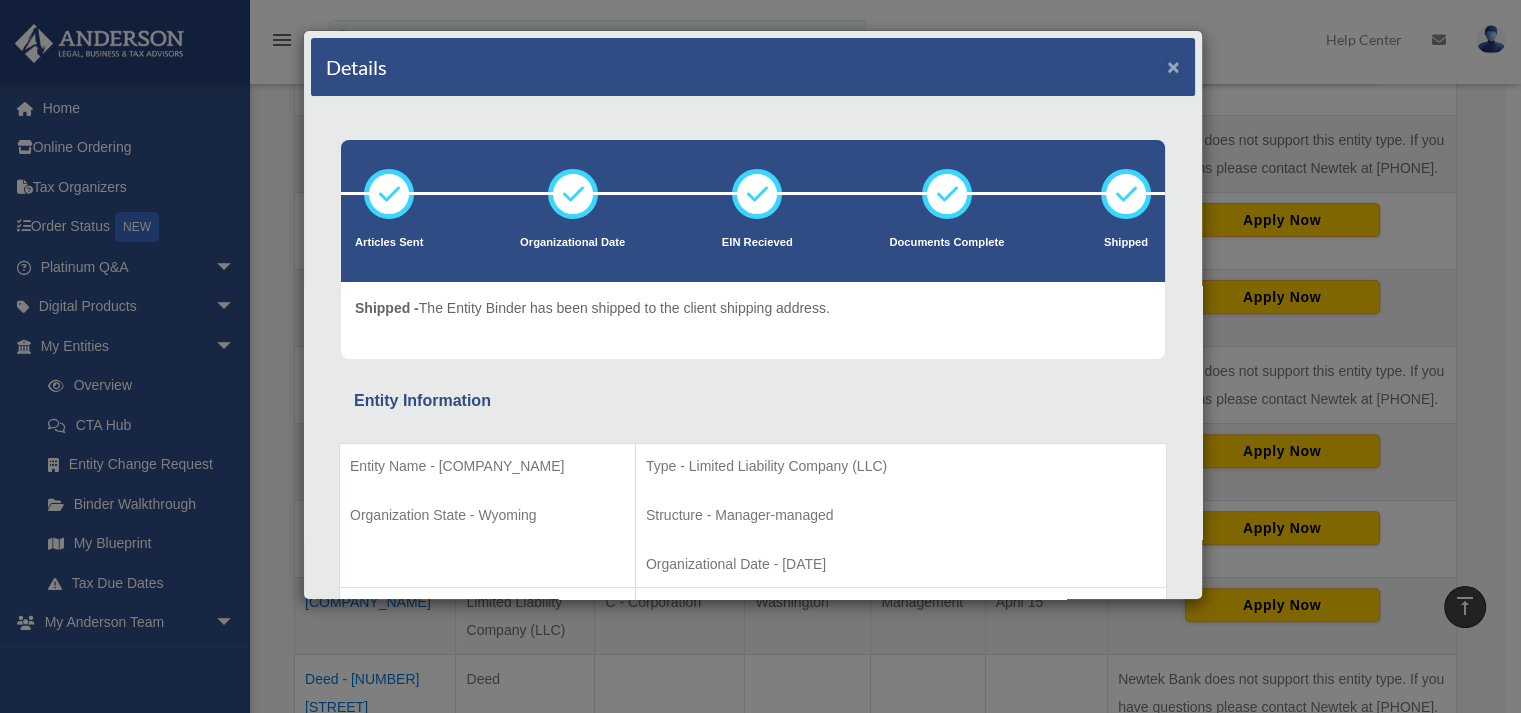 click on "×" at bounding box center (1173, 66) 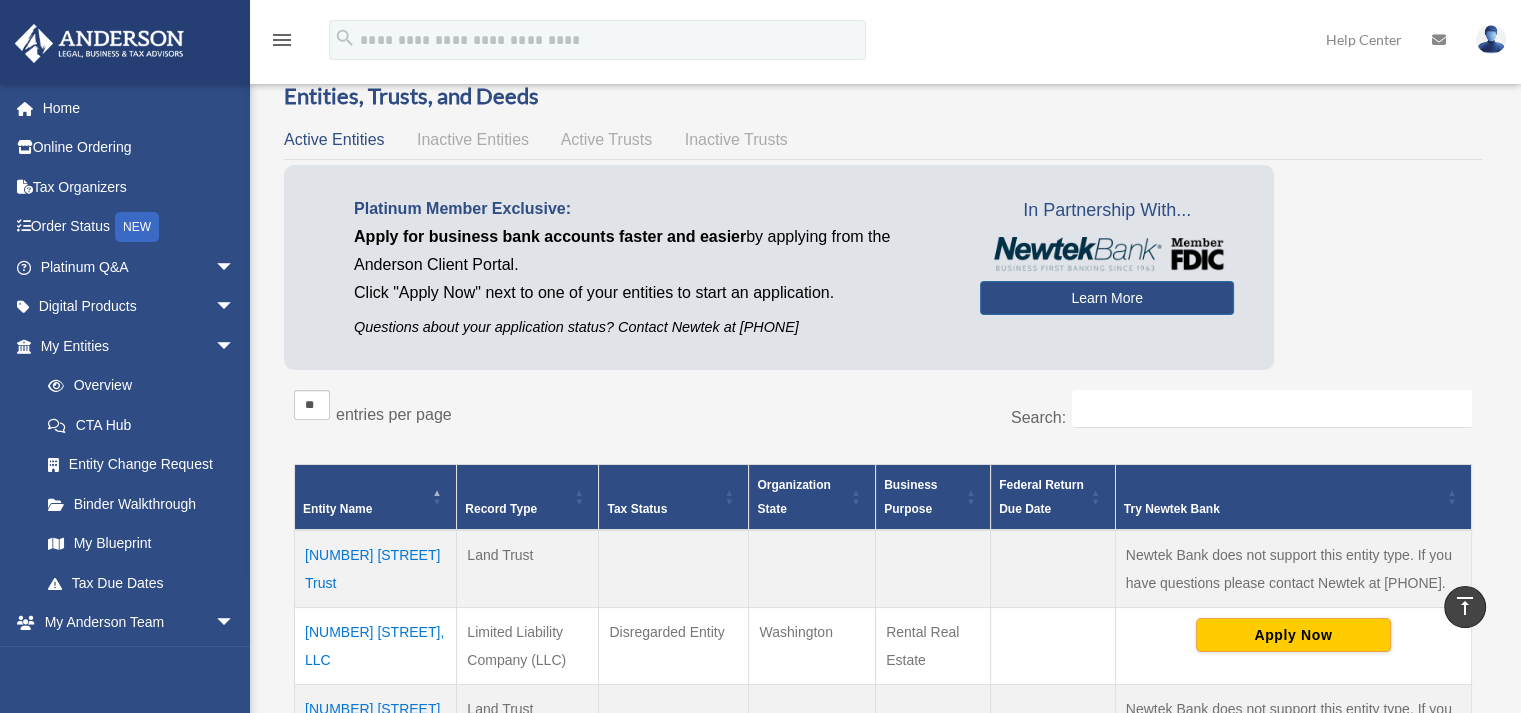 scroll, scrollTop: 50, scrollLeft: 0, axis: vertical 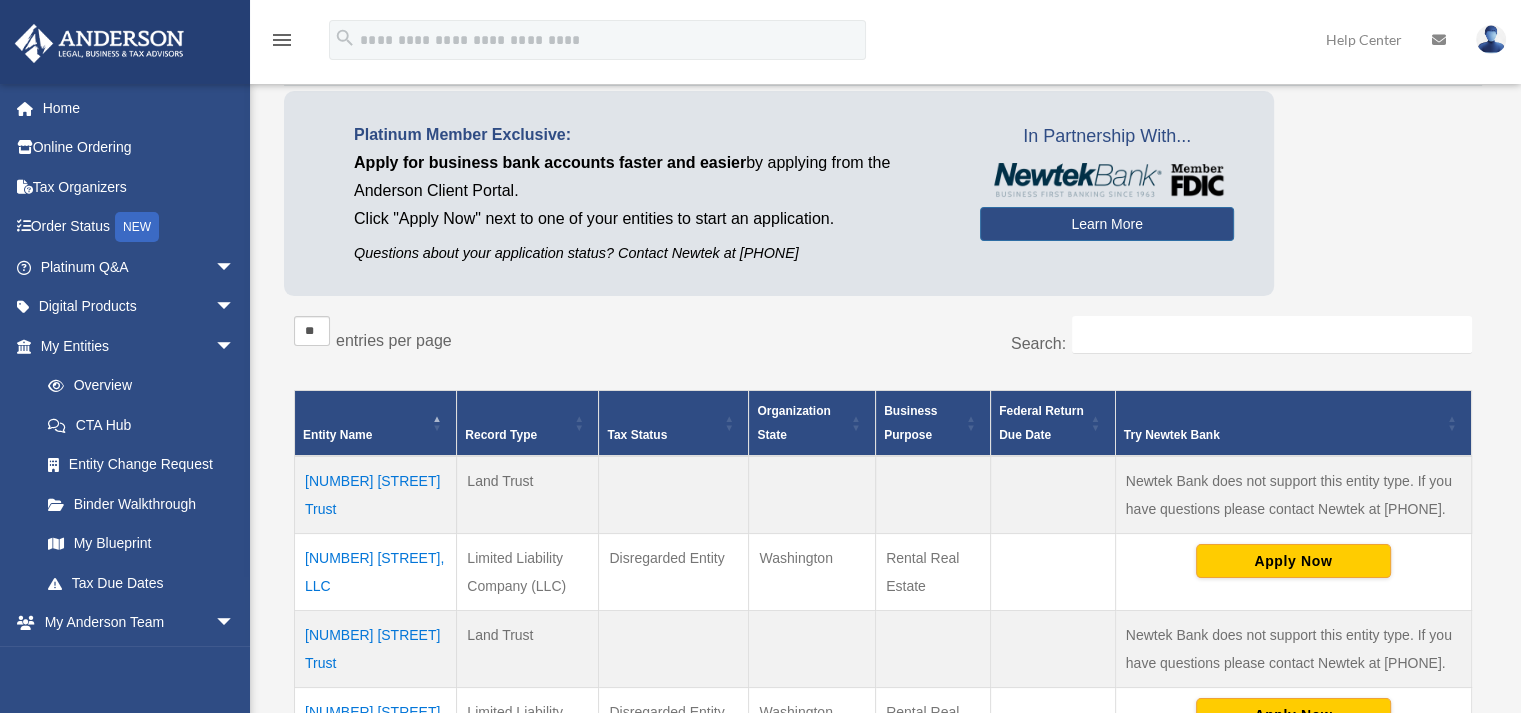 click on "2211 Road 80 Trust" at bounding box center [376, 495] 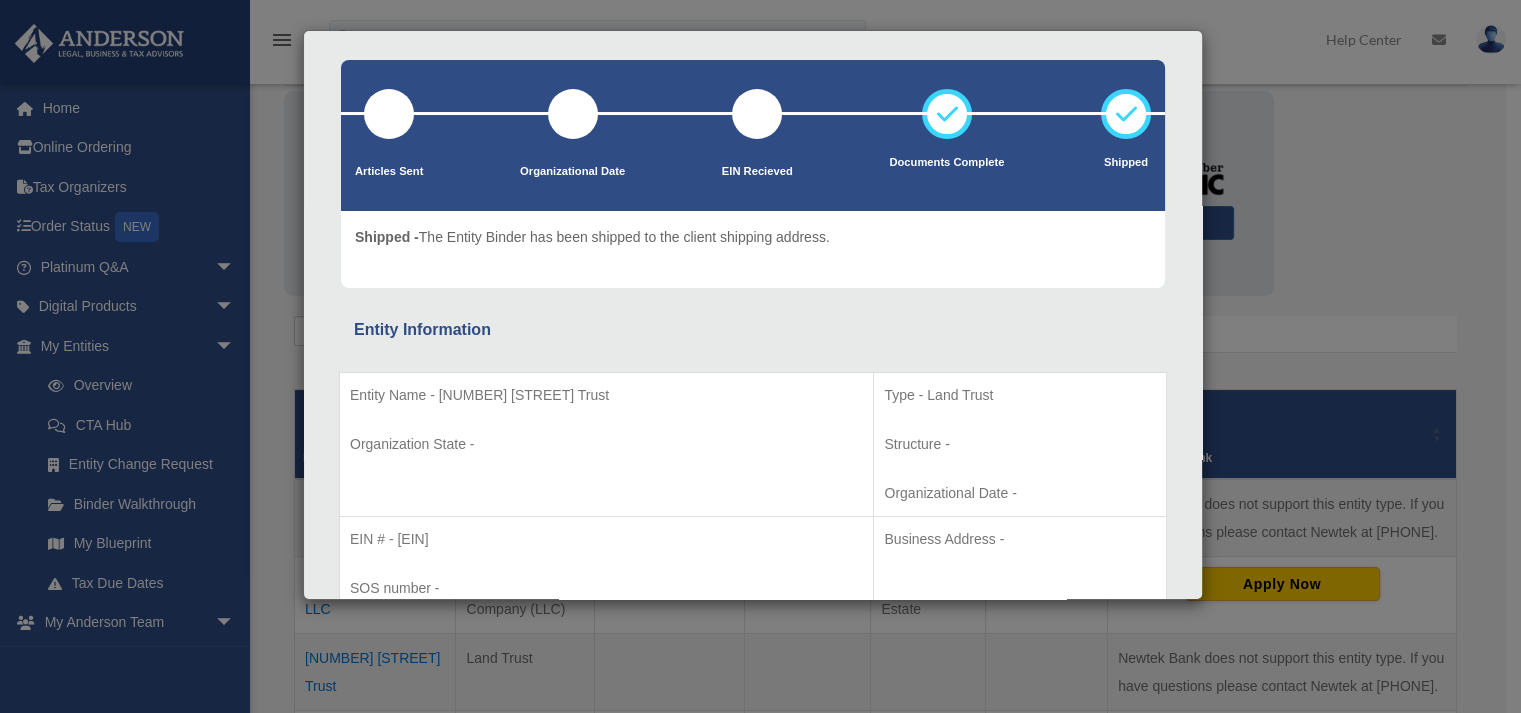 scroll, scrollTop: 90, scrollLeft: 0, axis: vertical 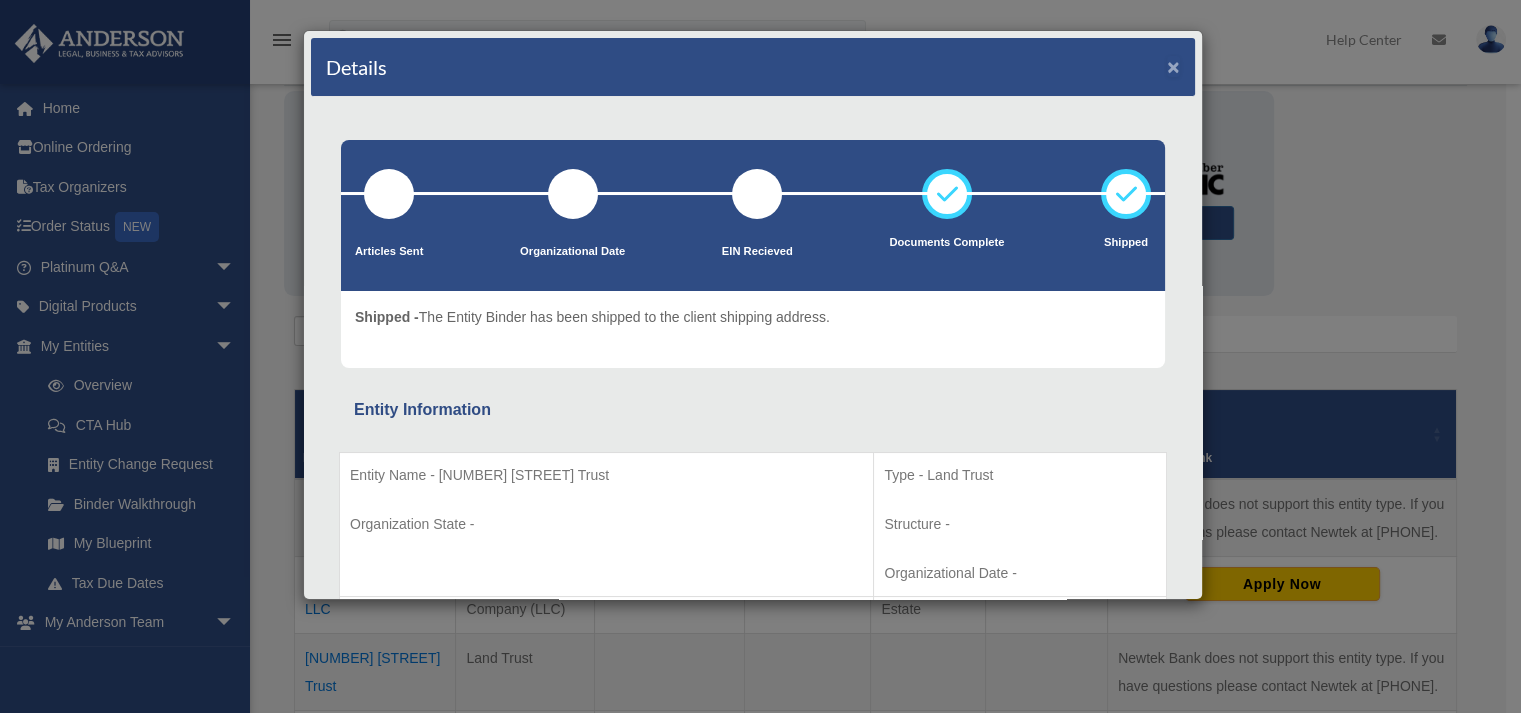click on "×" at bounding box center (1173, 66) 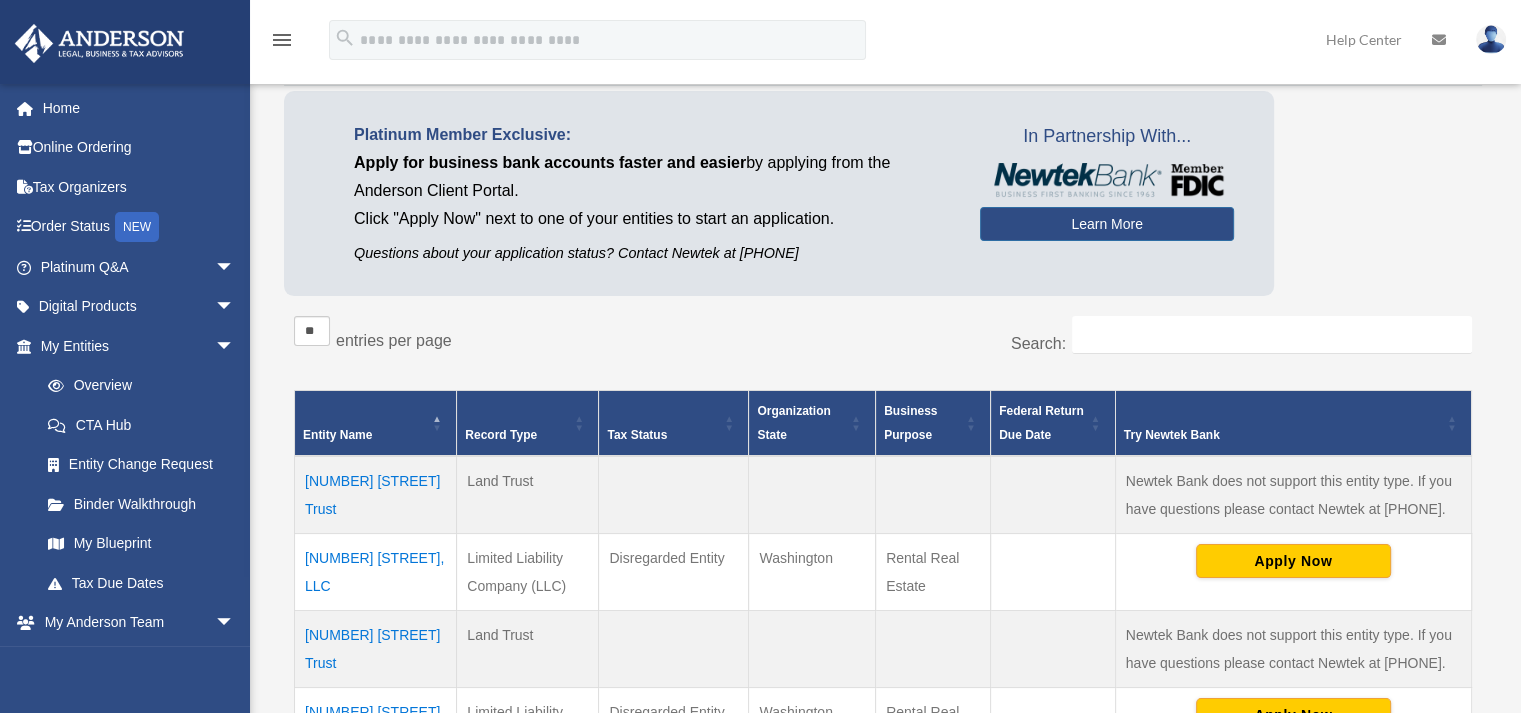 click on "2211 Road 80, LLC" at bounding box center (376, 571) 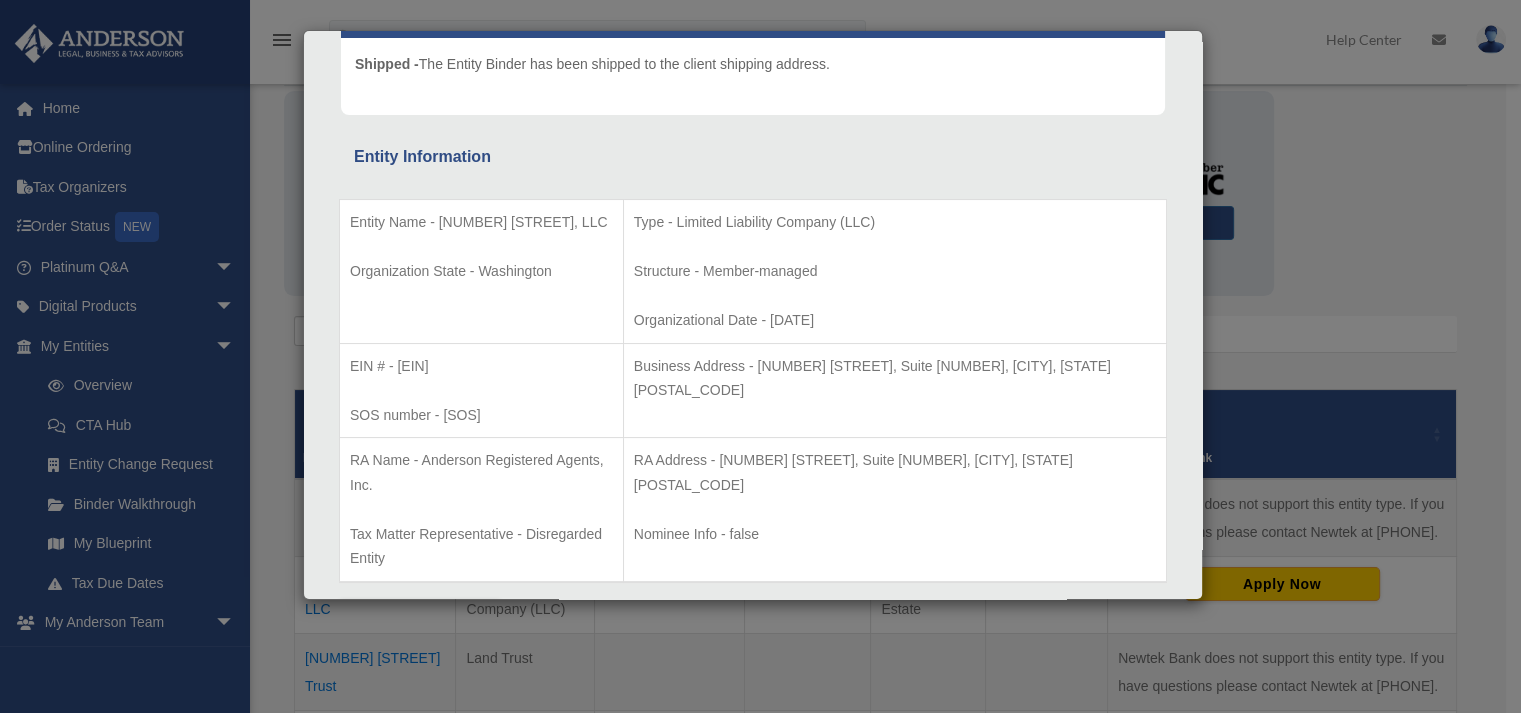 scroll, scrollTop: 246, scrollLeft: 0, axis: vertical 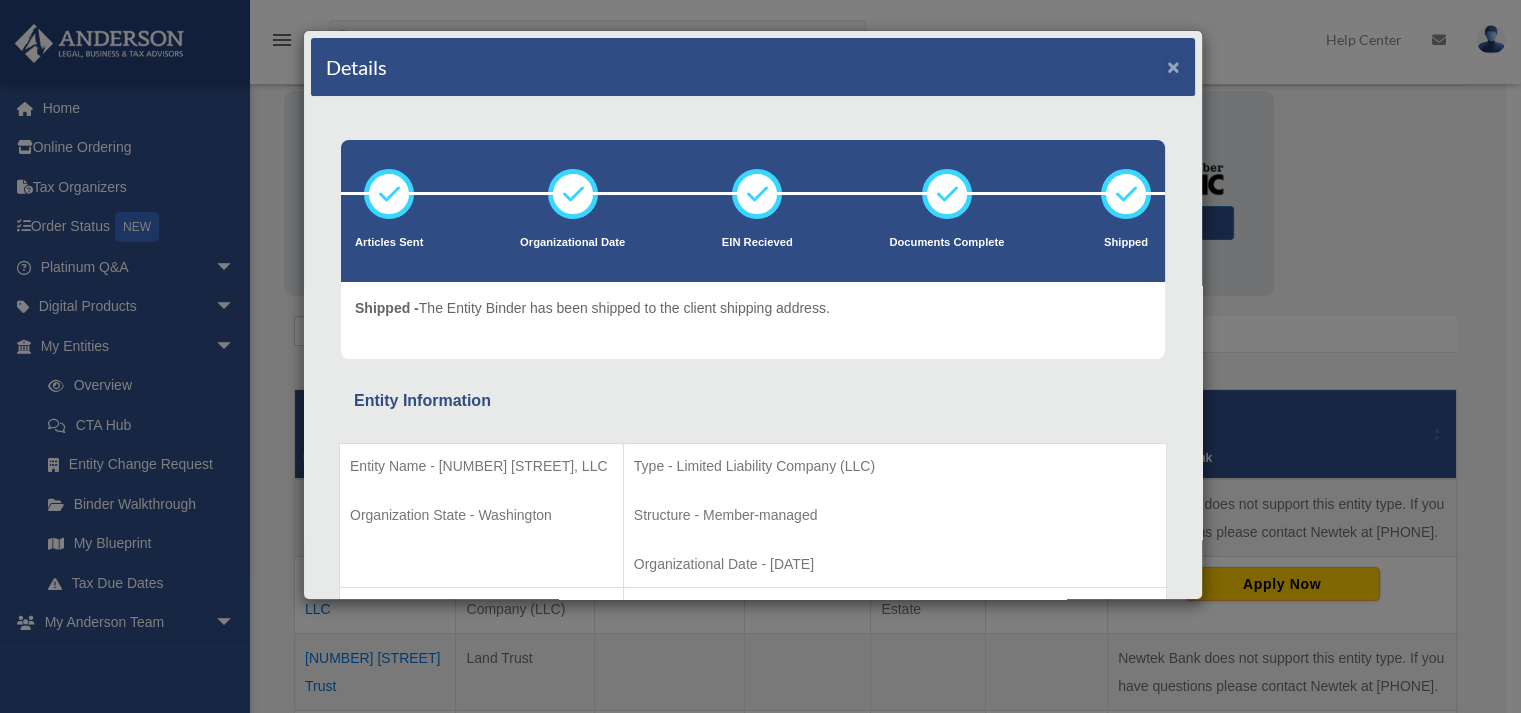 click on "×" at bounding box center [1173, 66] 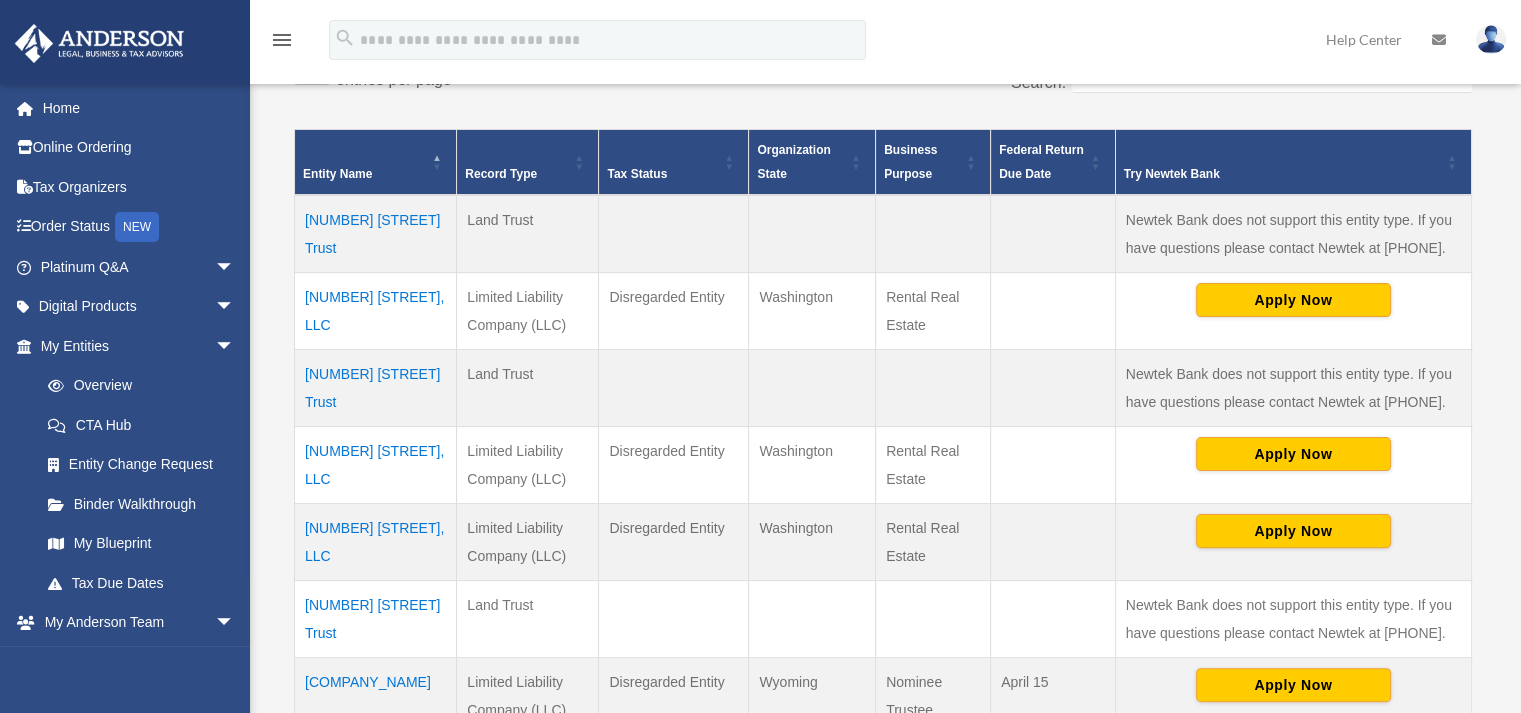 scroll, scrollTop: 409, scrollLeft: 0, axis: vertical 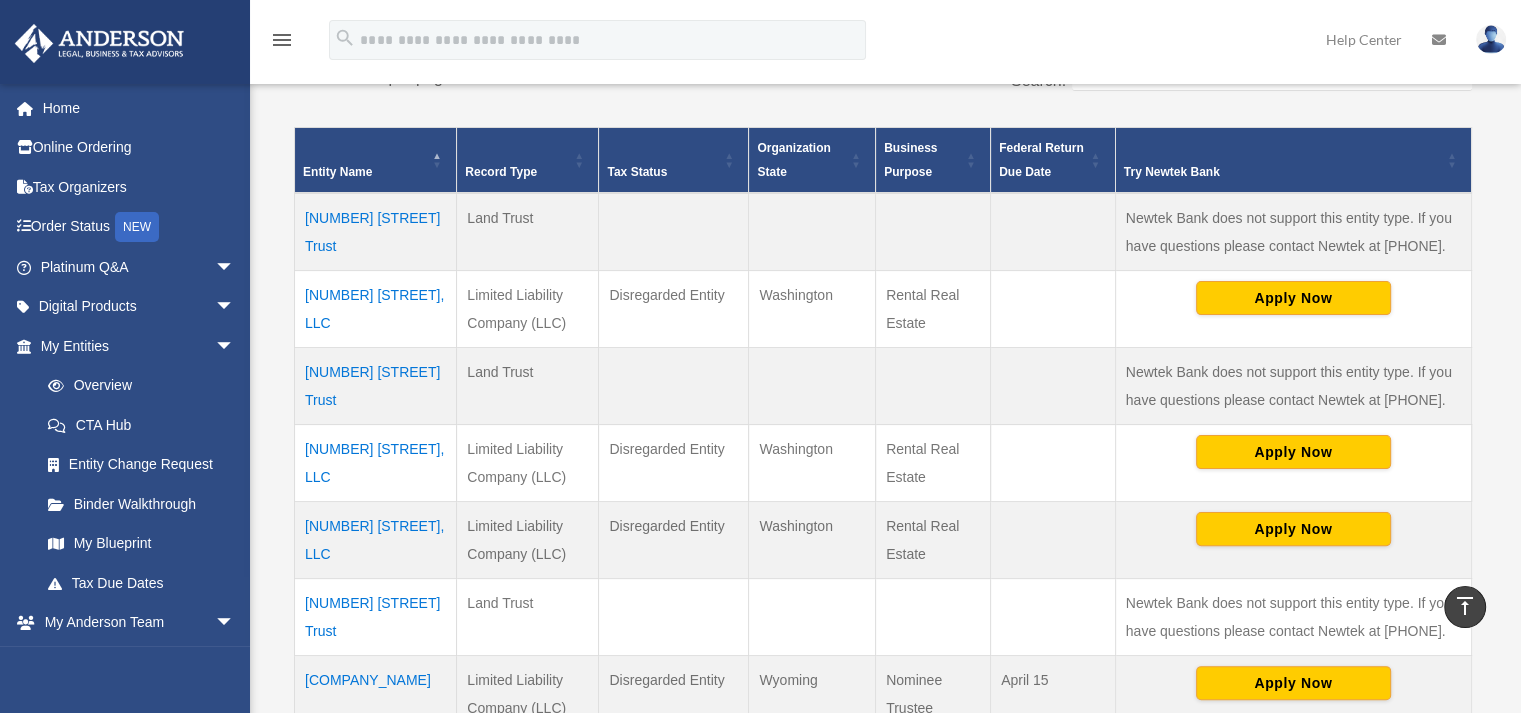 click on "2215 Road 80, LLC" at bounding box center [376, 462] 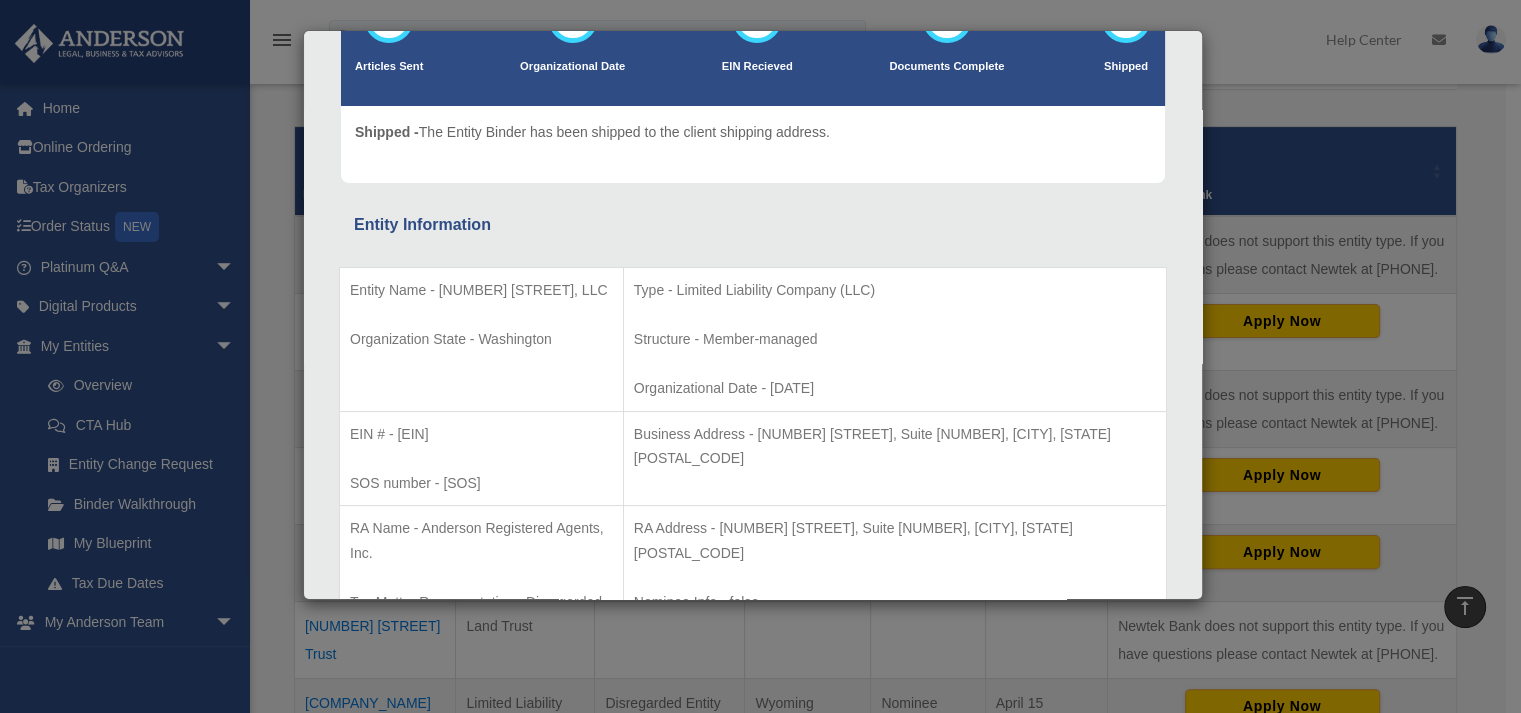 scroll, scrollTop: 202, scrollLeft: 0, axis: vertical 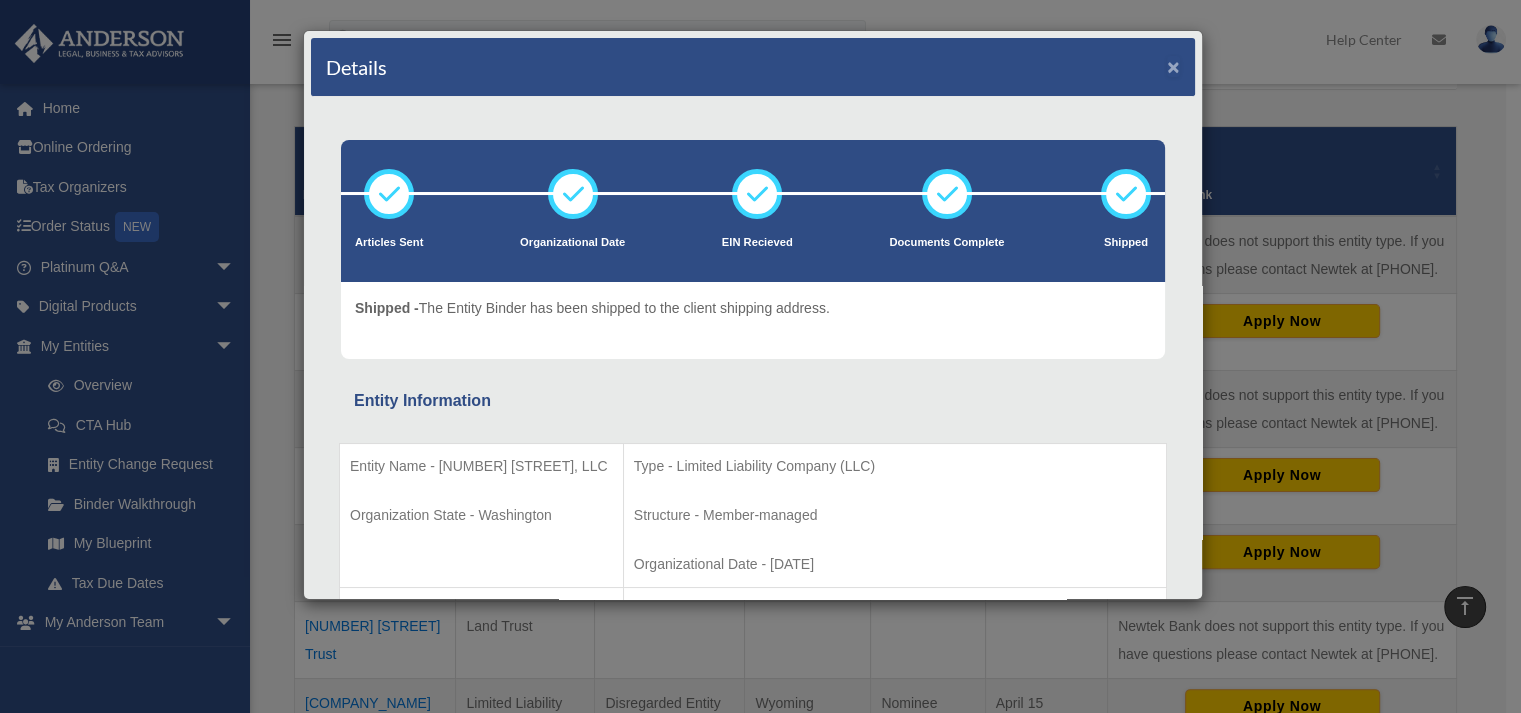 click on "×" at bounding box center [1173, 66] 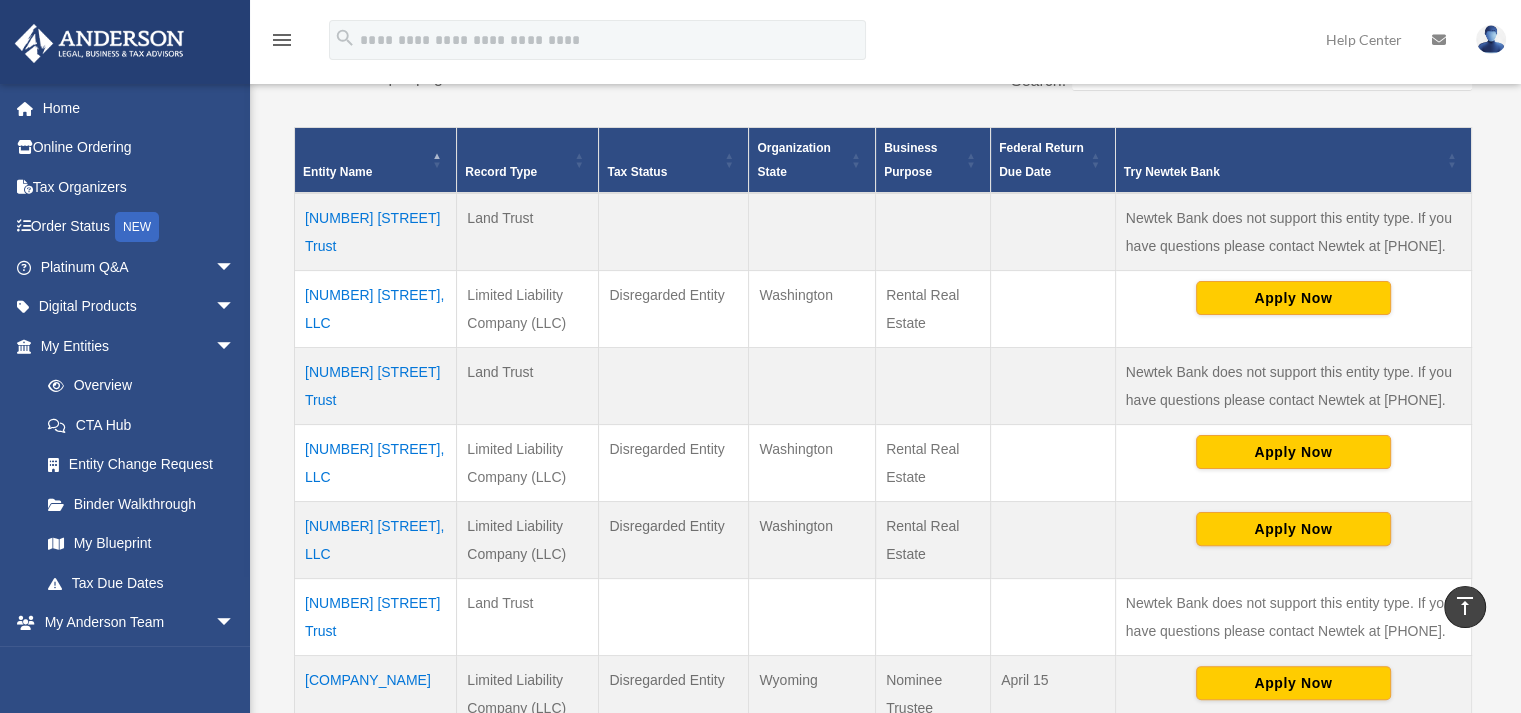 click on "26118 NE 139 Ave, LLC" at bounding box center [376, 539] 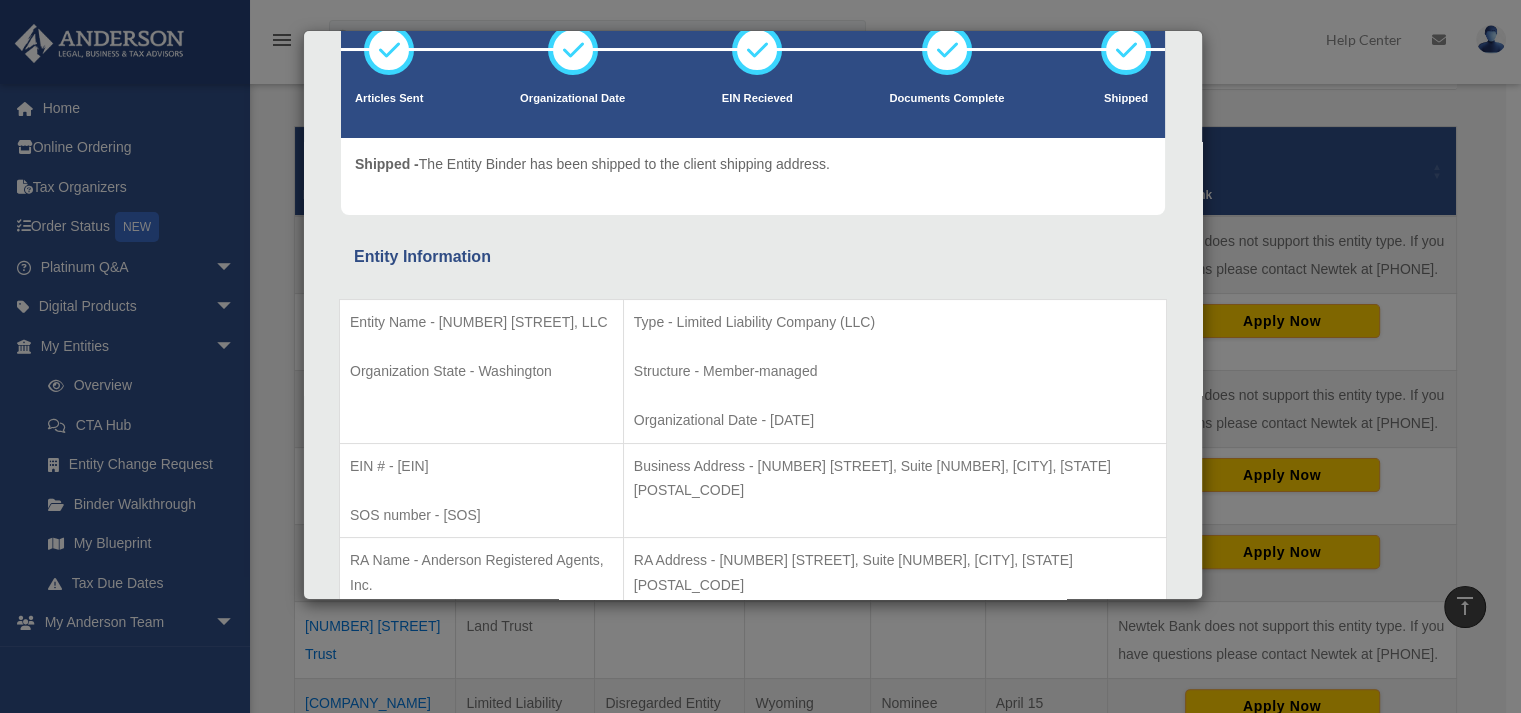 scroll, scrollTop: 158, scrollLeft: 0, axis: vertical 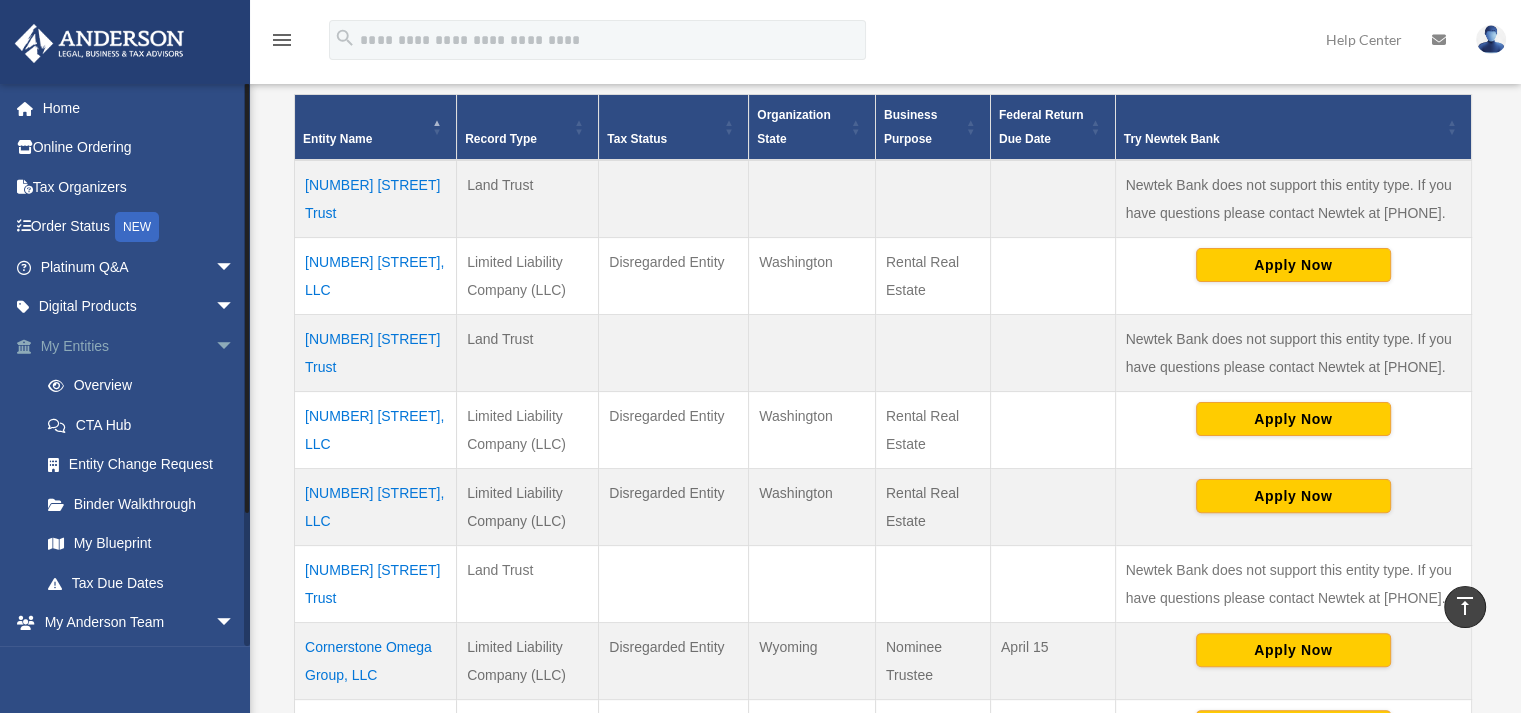 click on "arrow_drop_down" at bounding box center [235, 346] 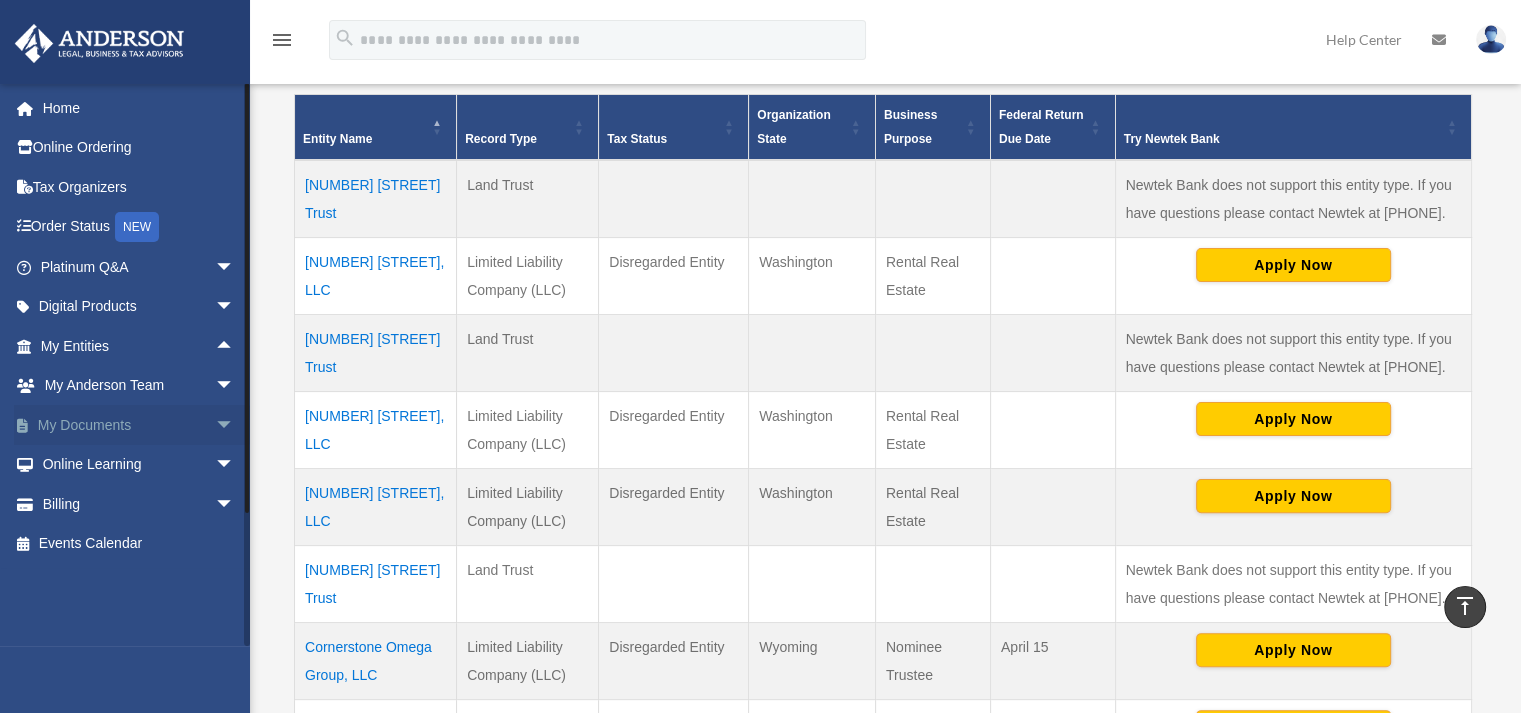 click on "arrow_drop_down" at bounding box center (235, 425) 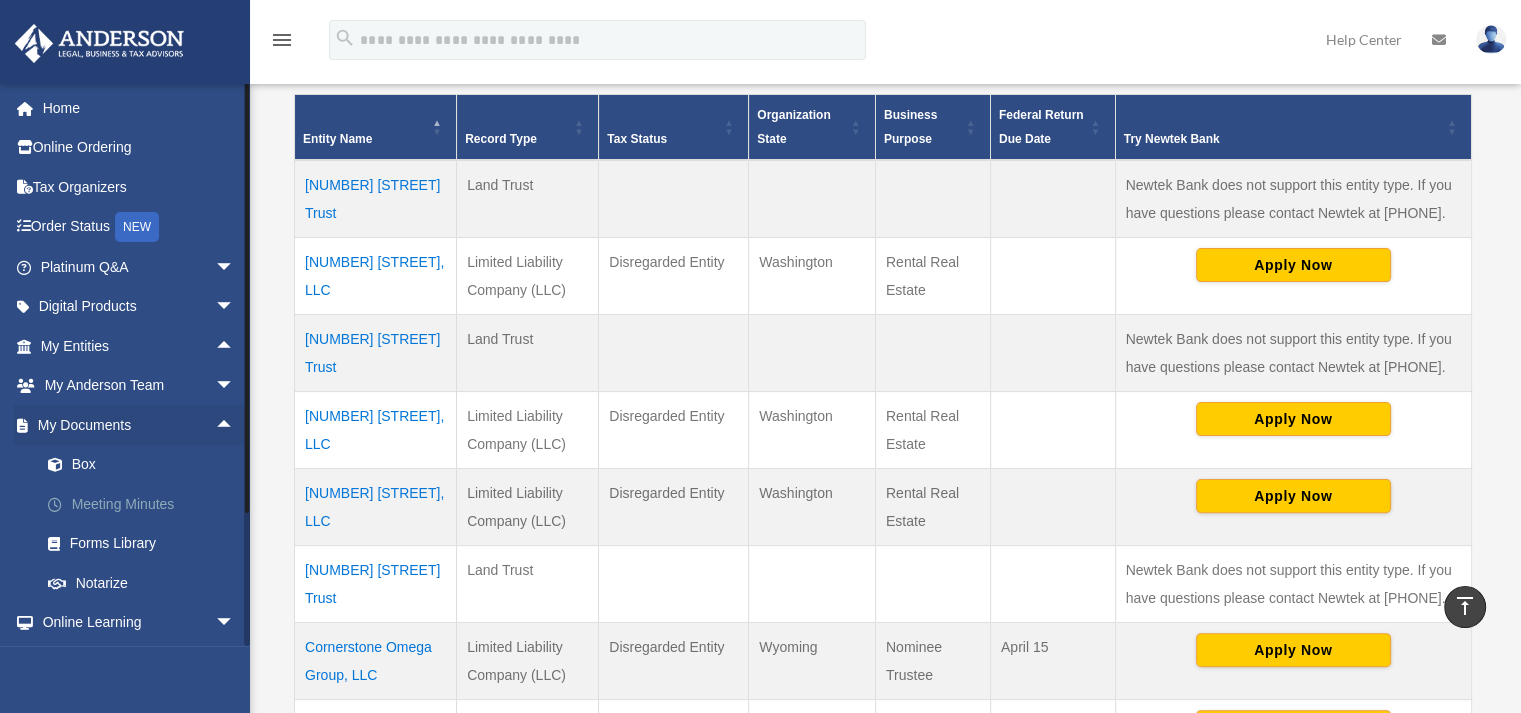 click on "Meeting Minutes" at bounding box center (146, 504) 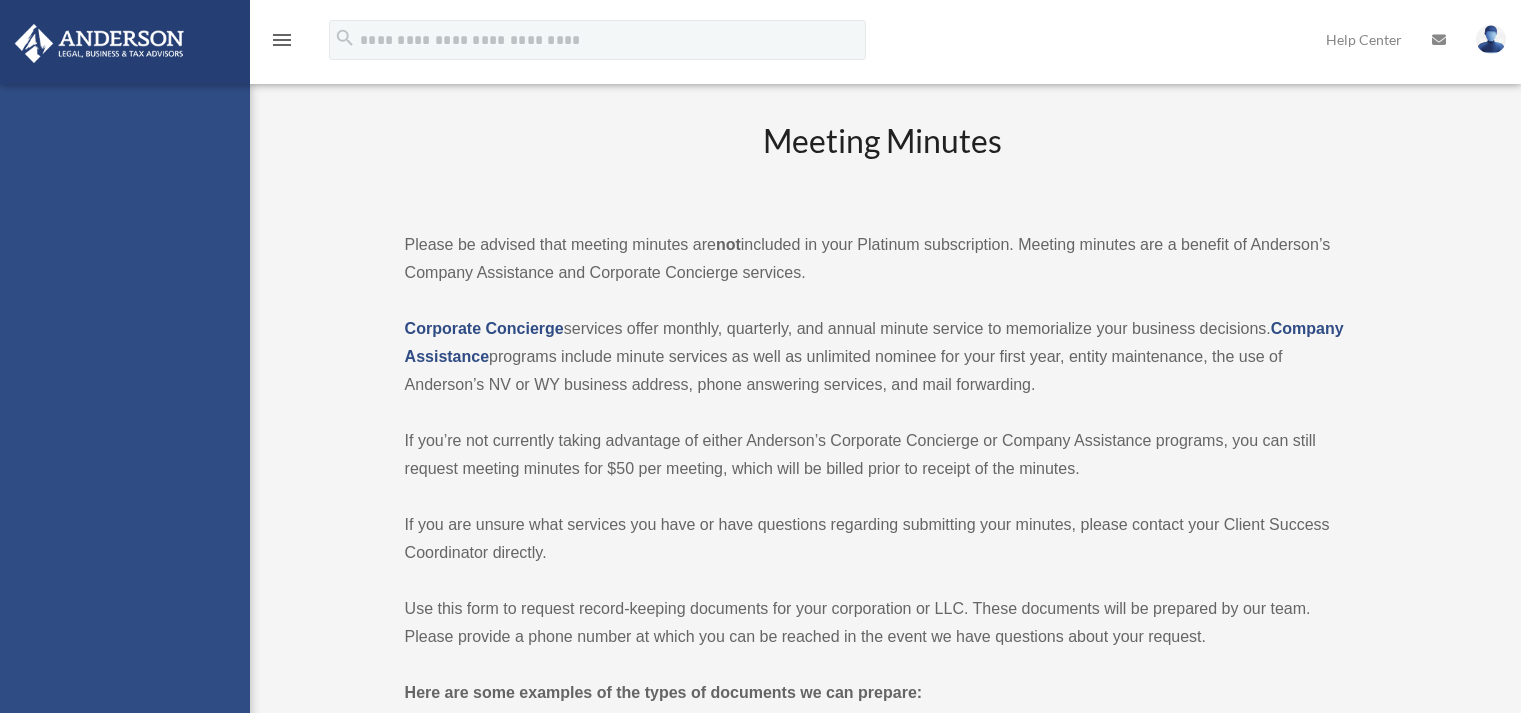 scroll, scrollTop: 0, scrollLeft: 0, axis: both 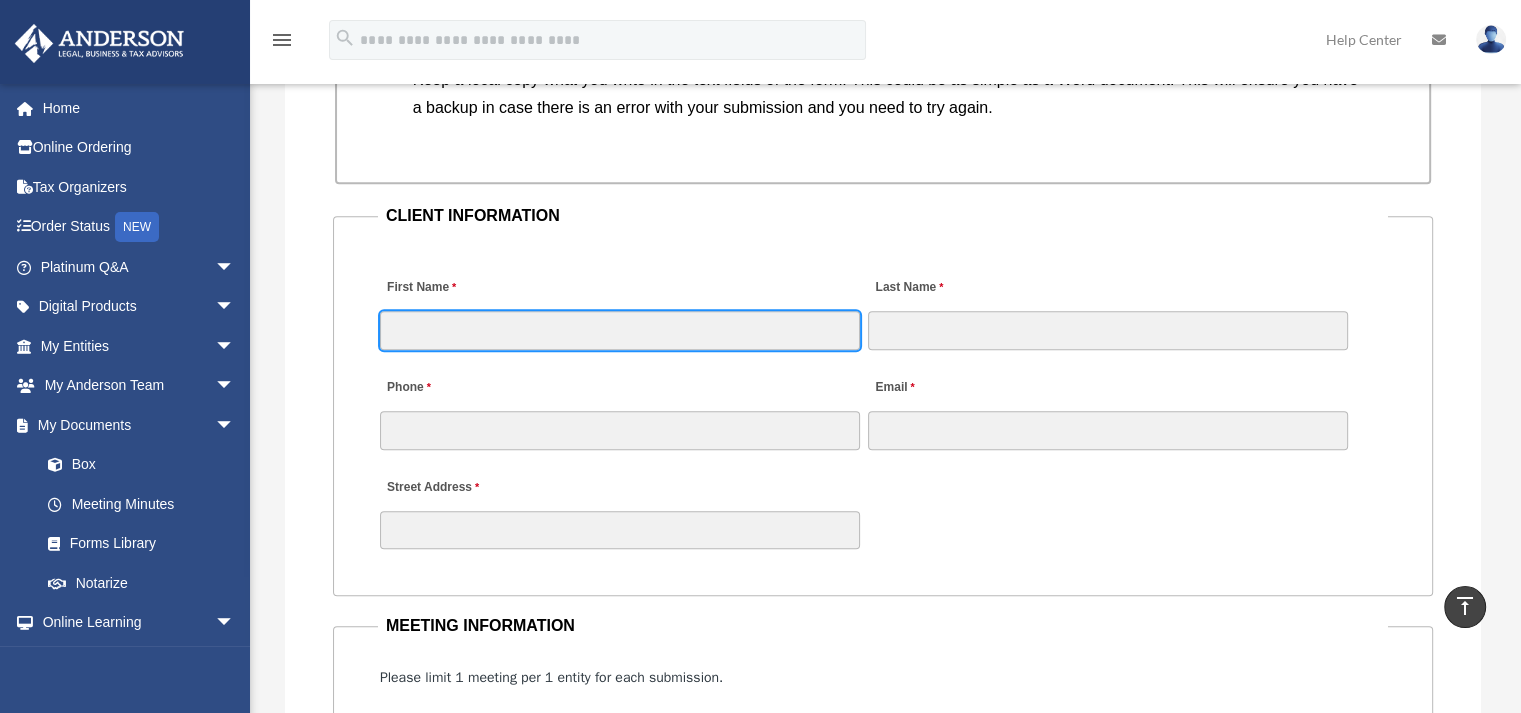 click on "First Name" at bounding box center (620, 330) 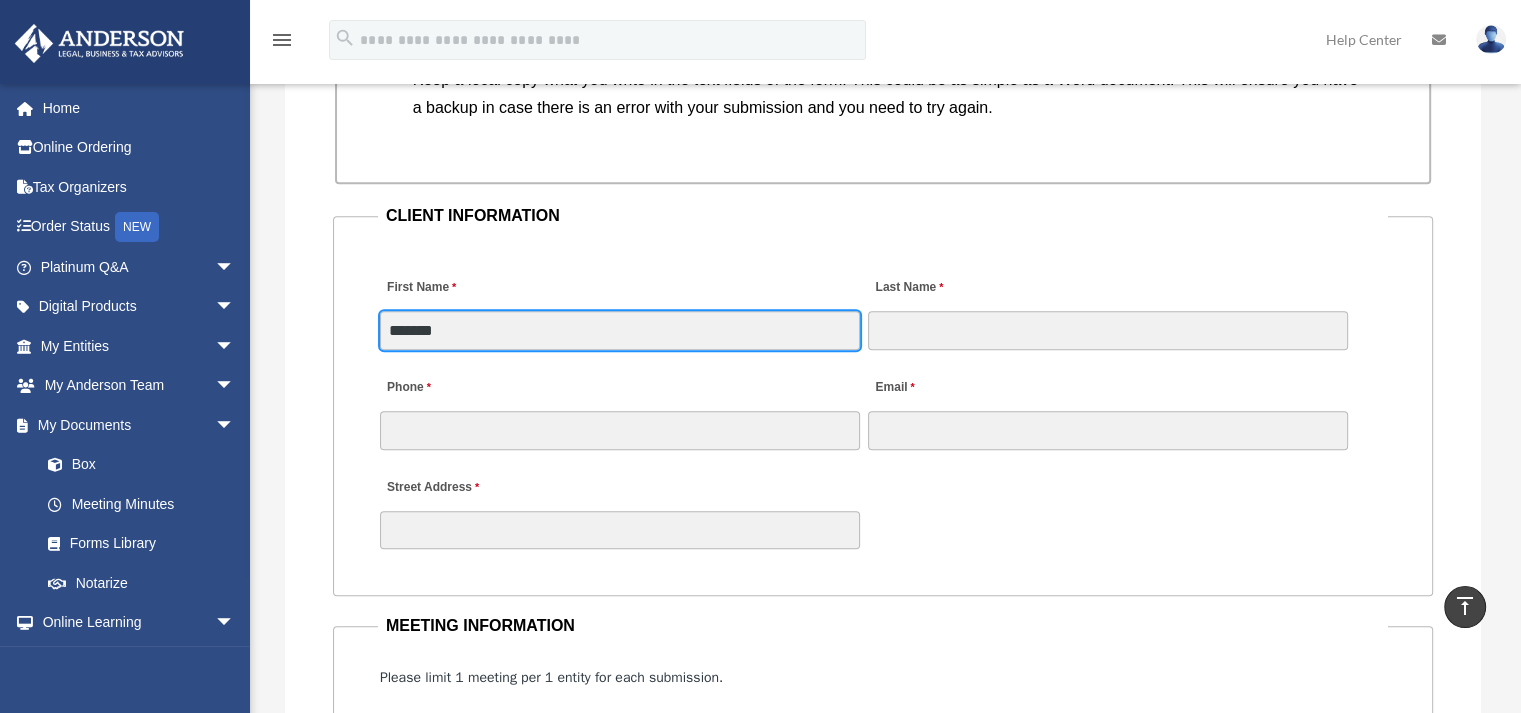 type on "*******" 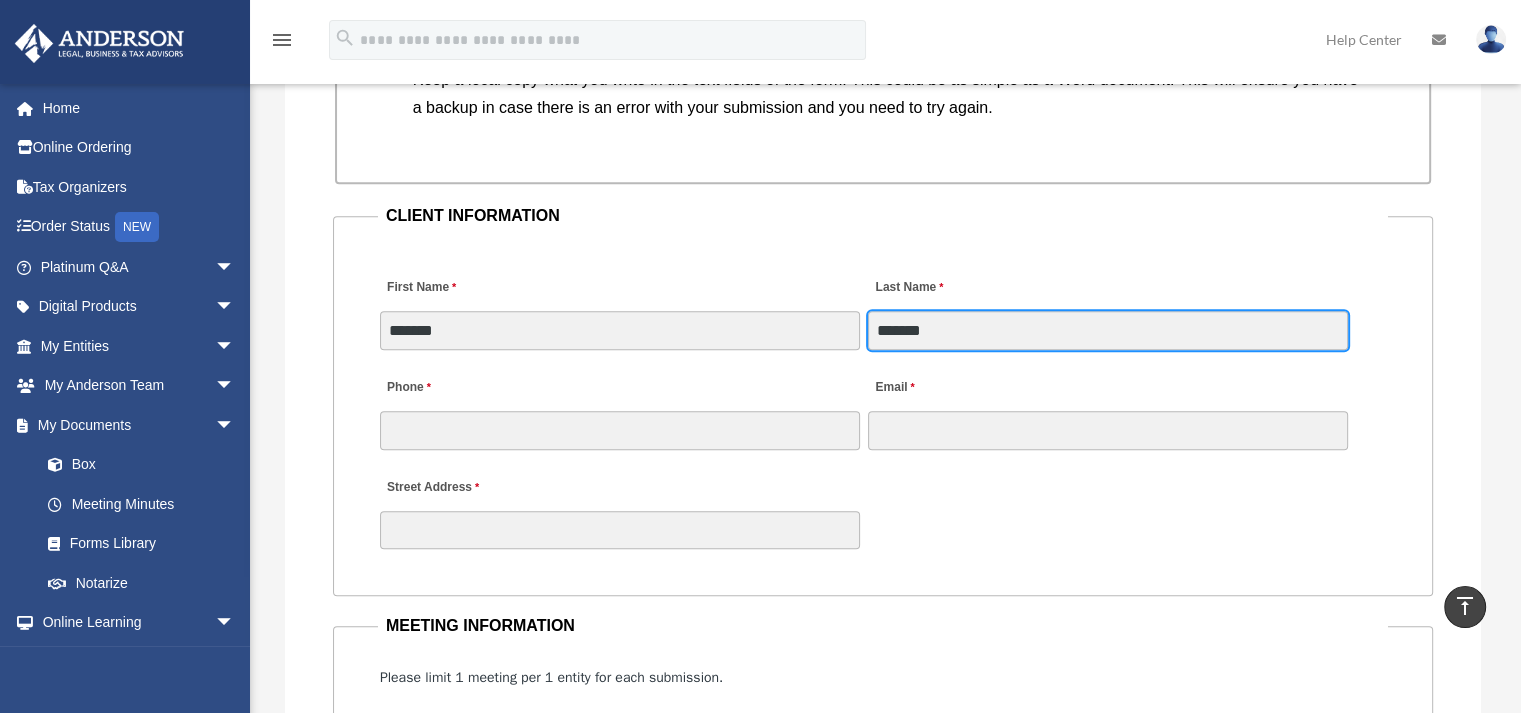 type on "*******" 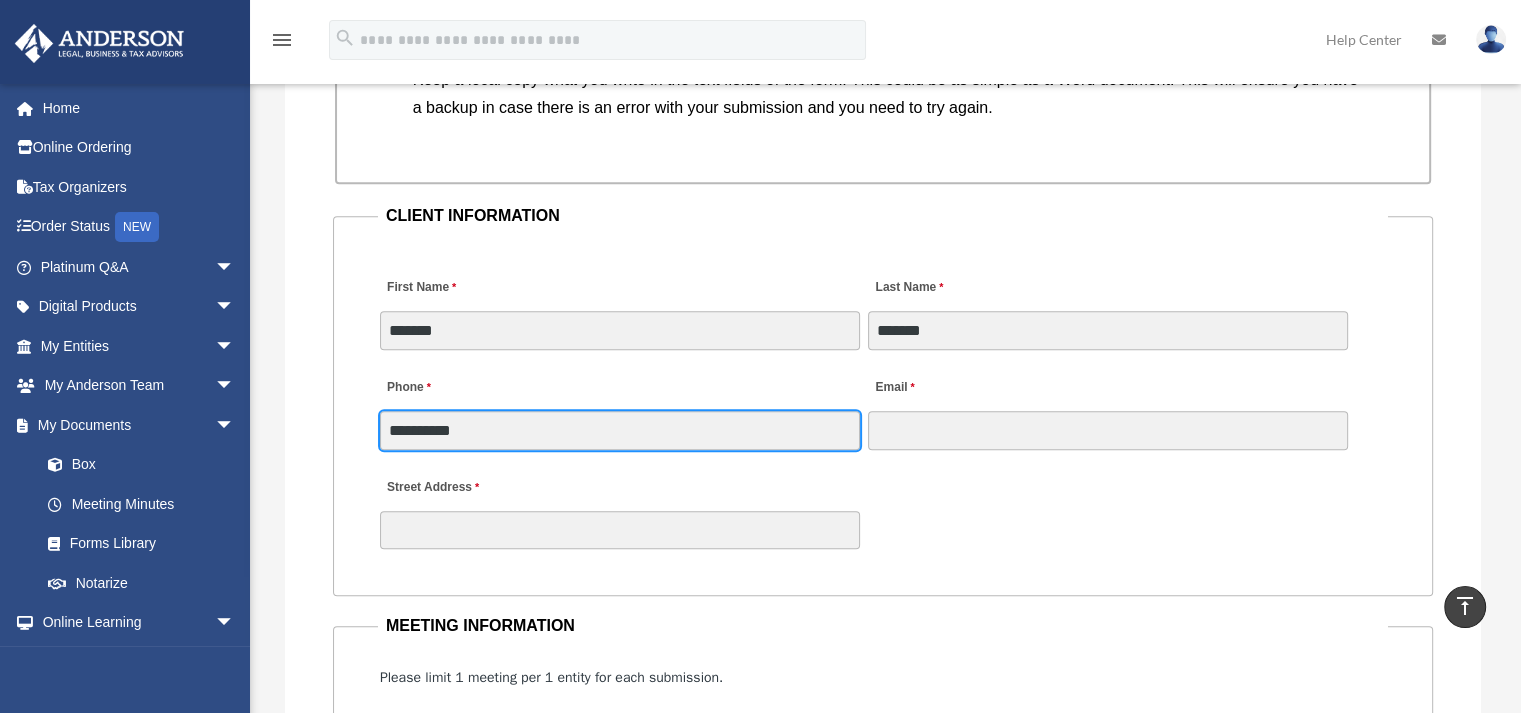 type on "**********" 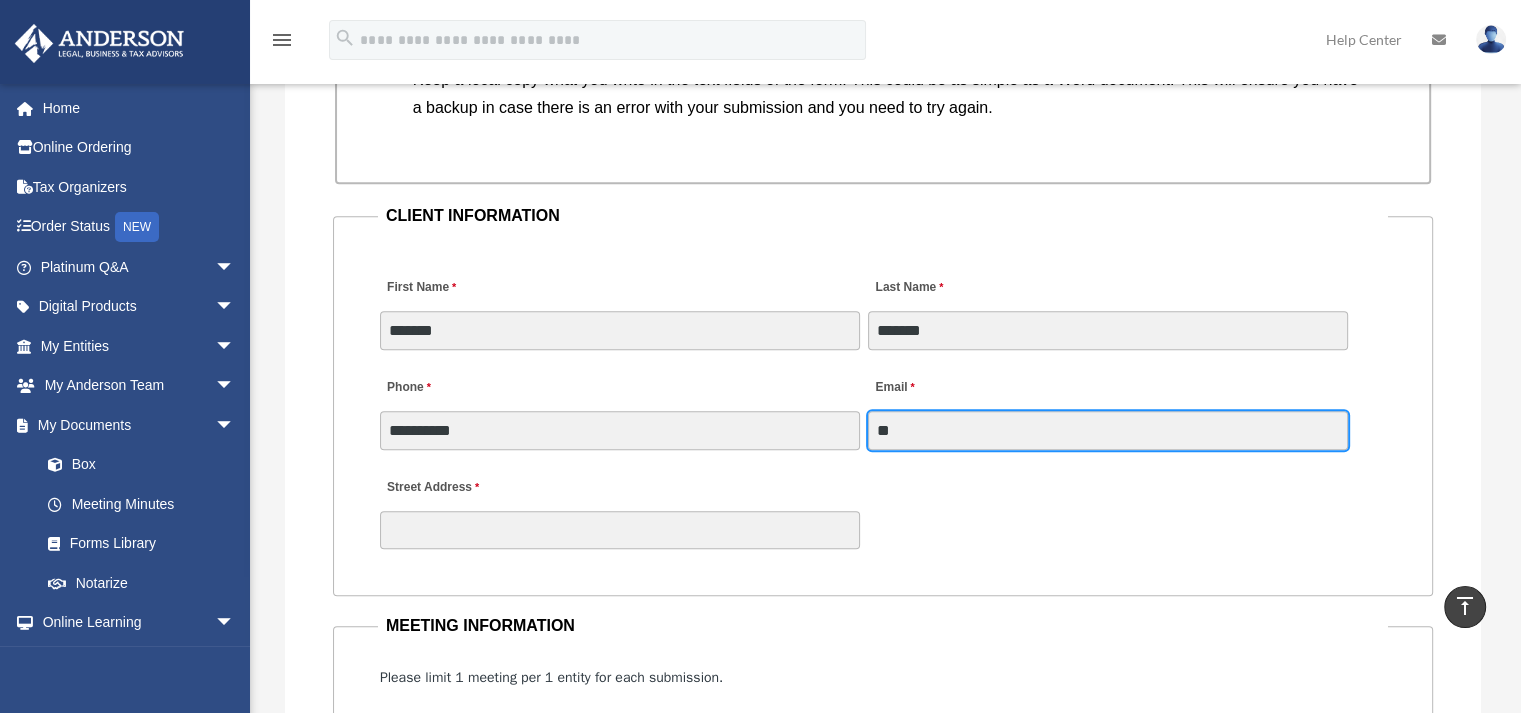 type on "*" 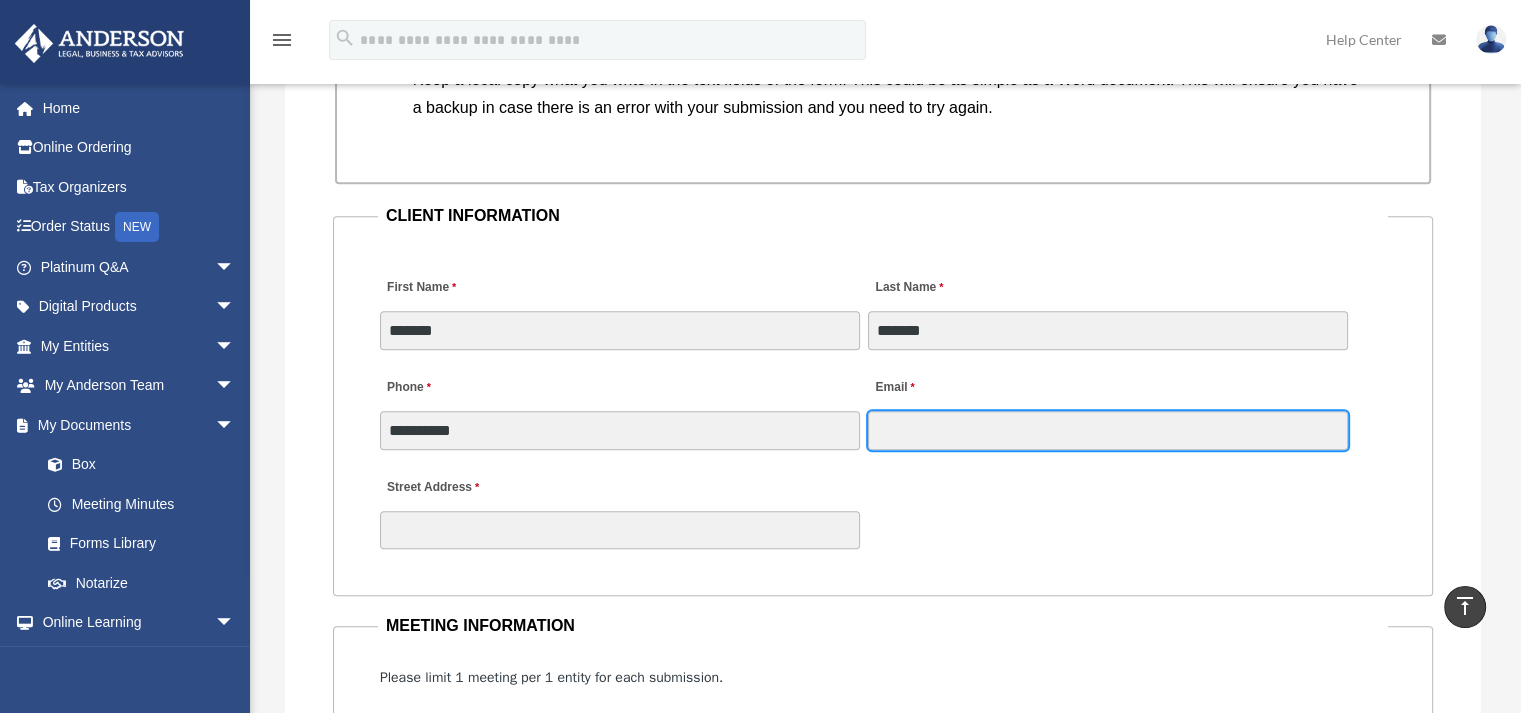 paste on "**********" 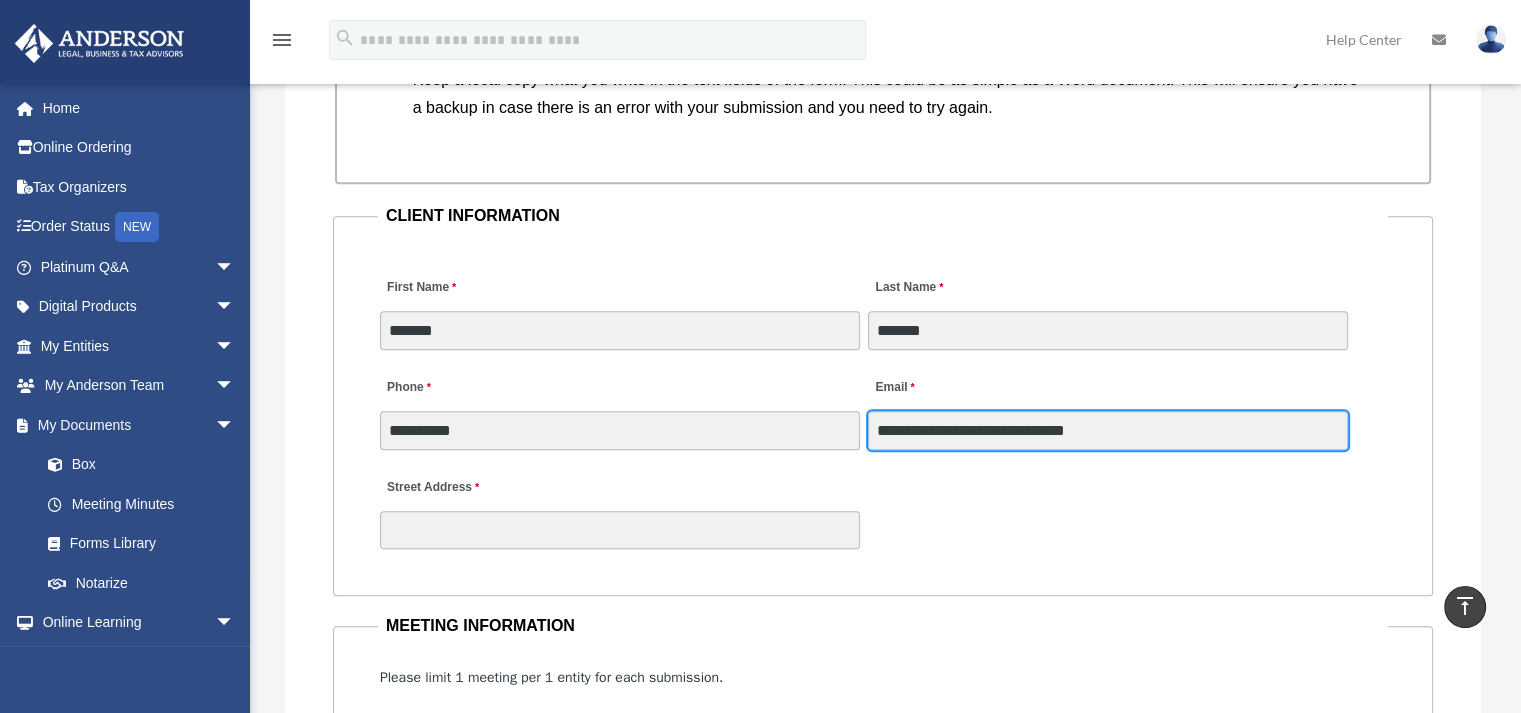 type on "**********" 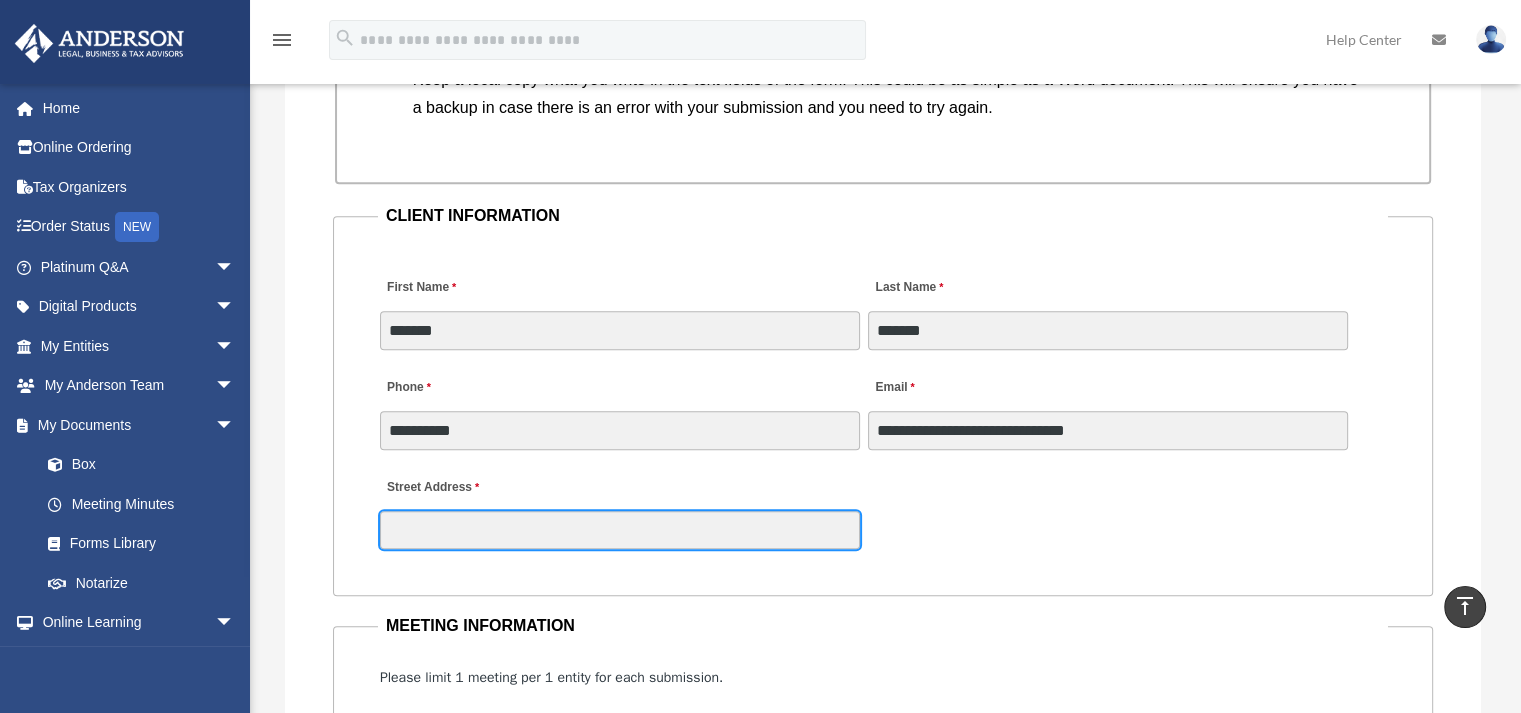 click on "Street Address" at bounding box center (620, 530) 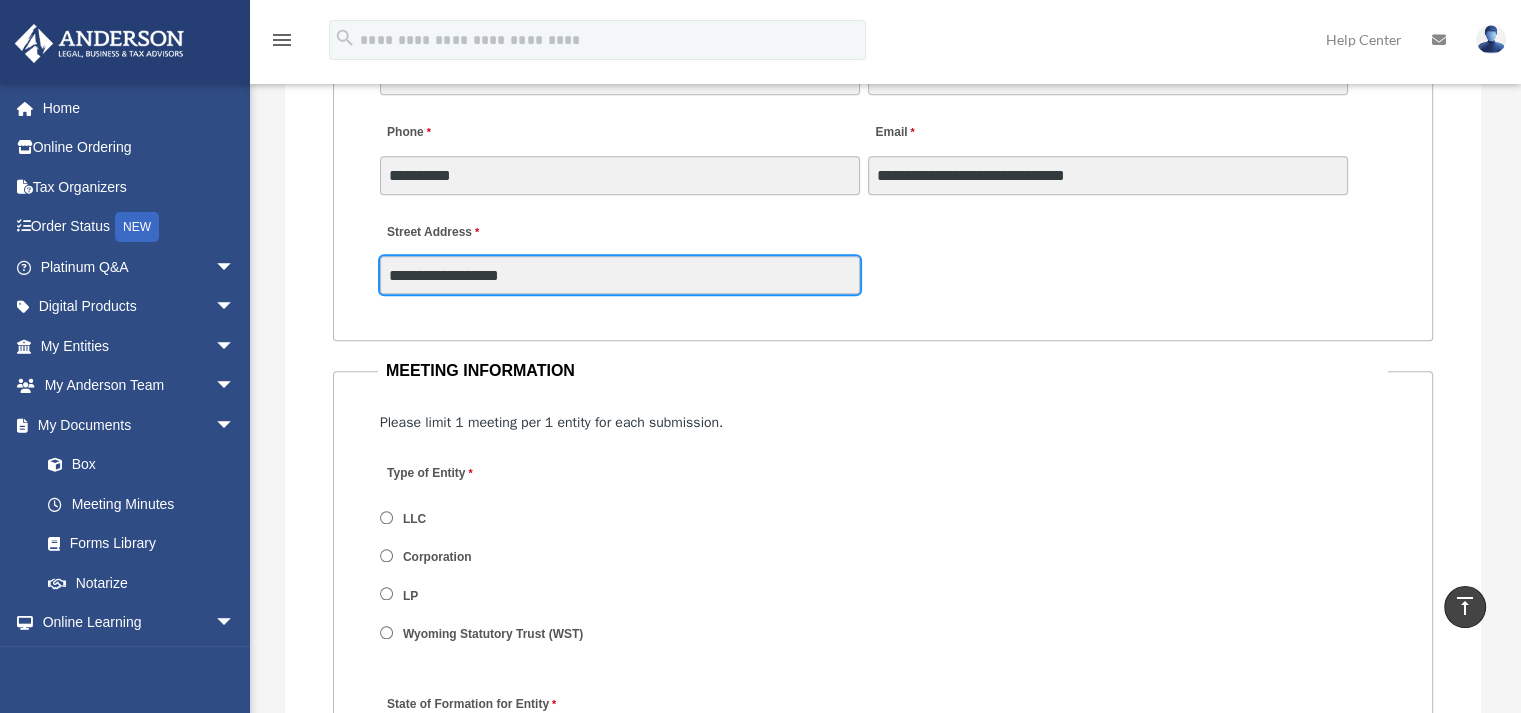 scroll, scrollTop: 2200, scrollLeft: 0, axis: vertical 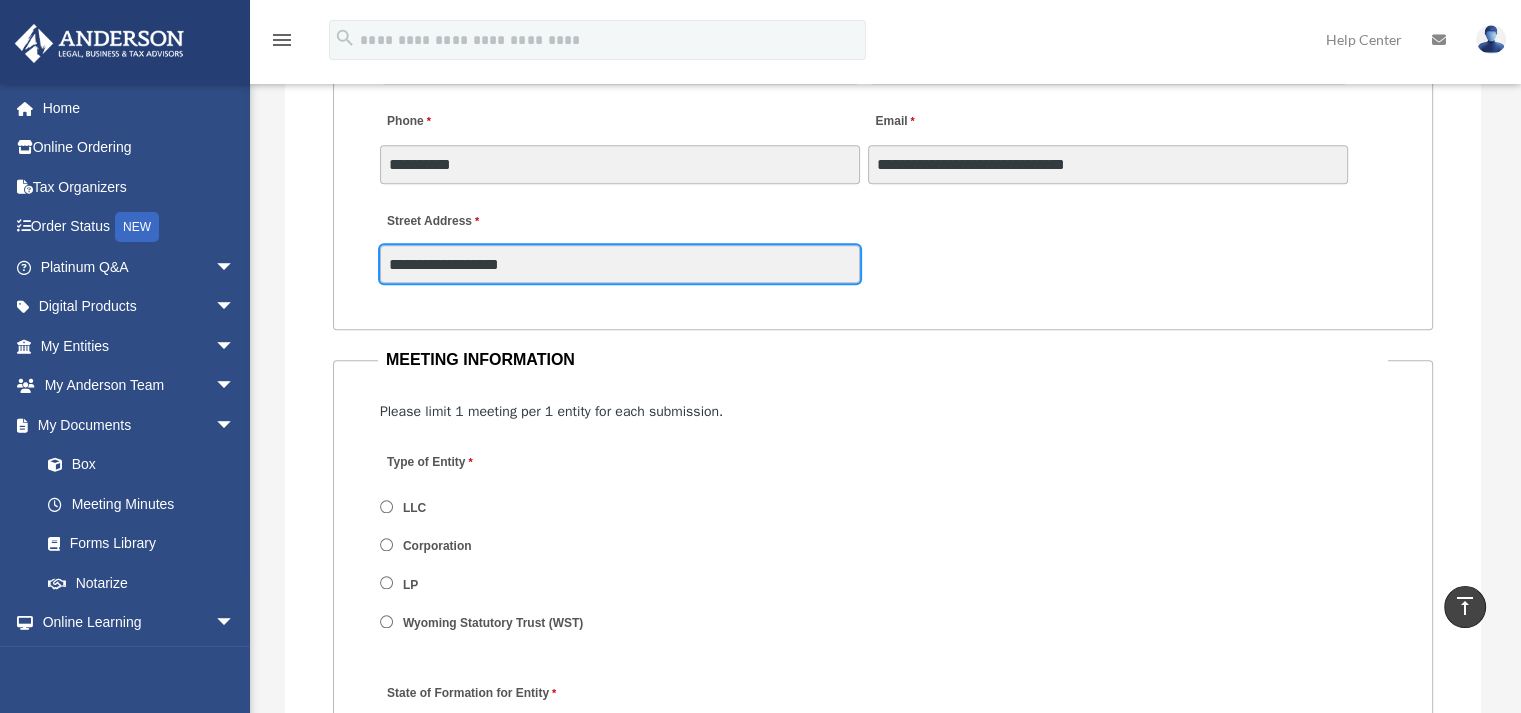 type on "**********" 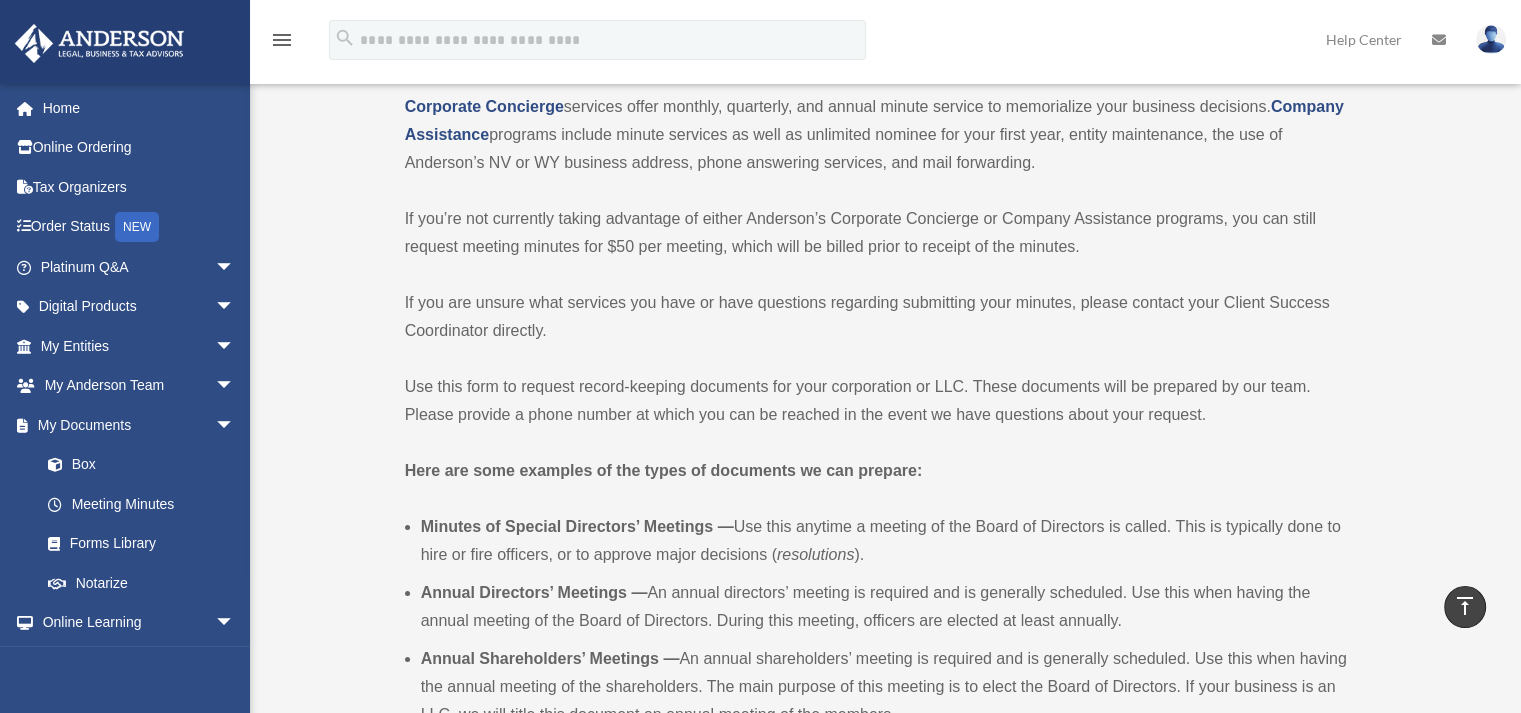 scroll, scrollTop: 0, scrollLeft: 0, axis: both 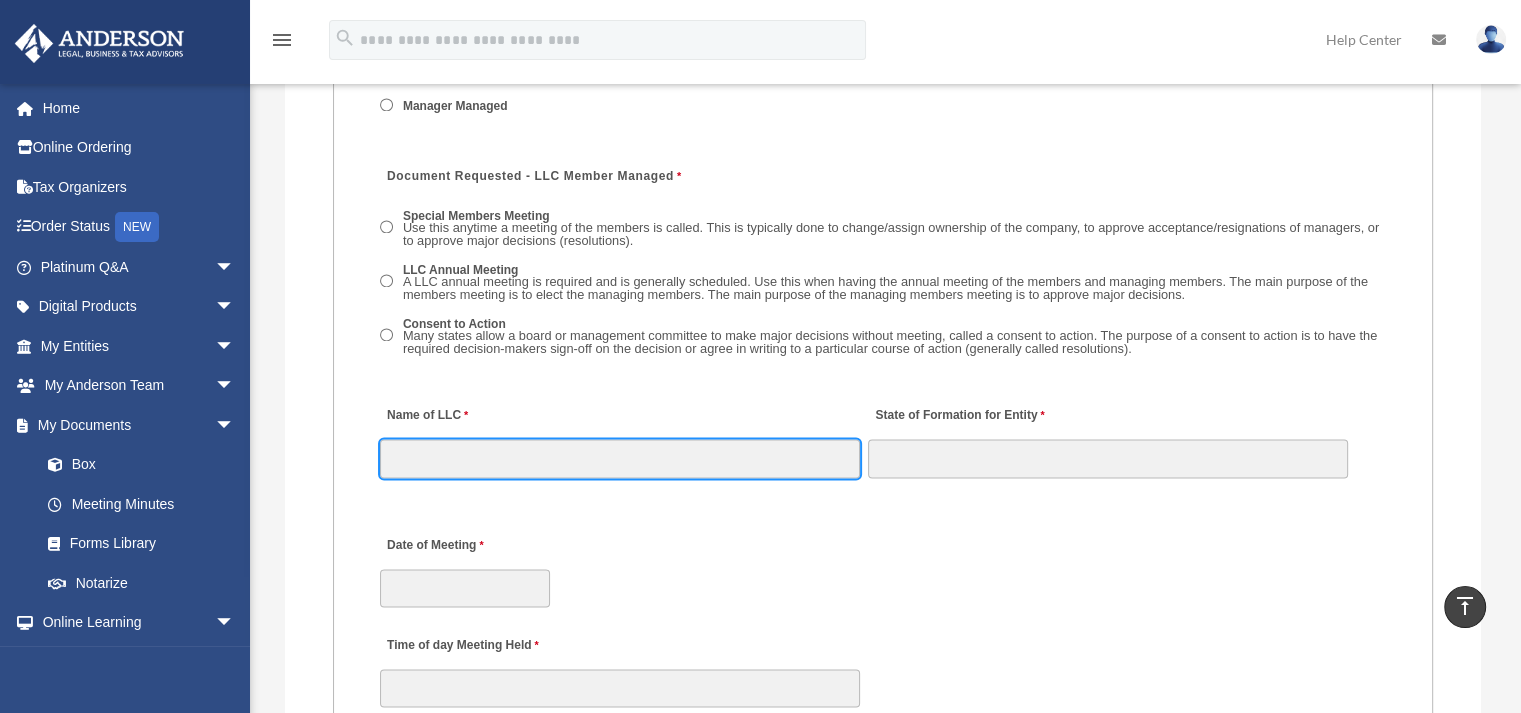 click on "Name of LLC" at bounding box center (620, 458) 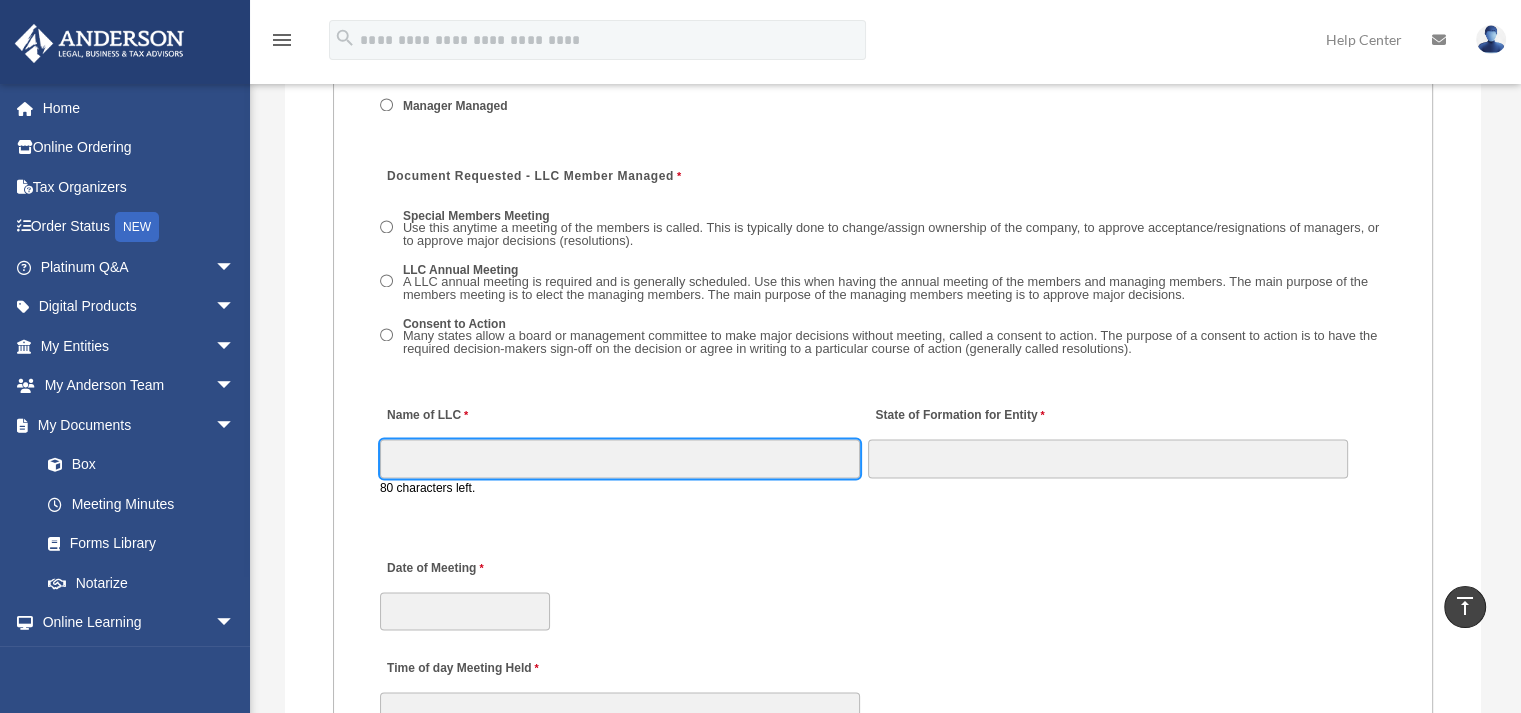 paste on "**********" 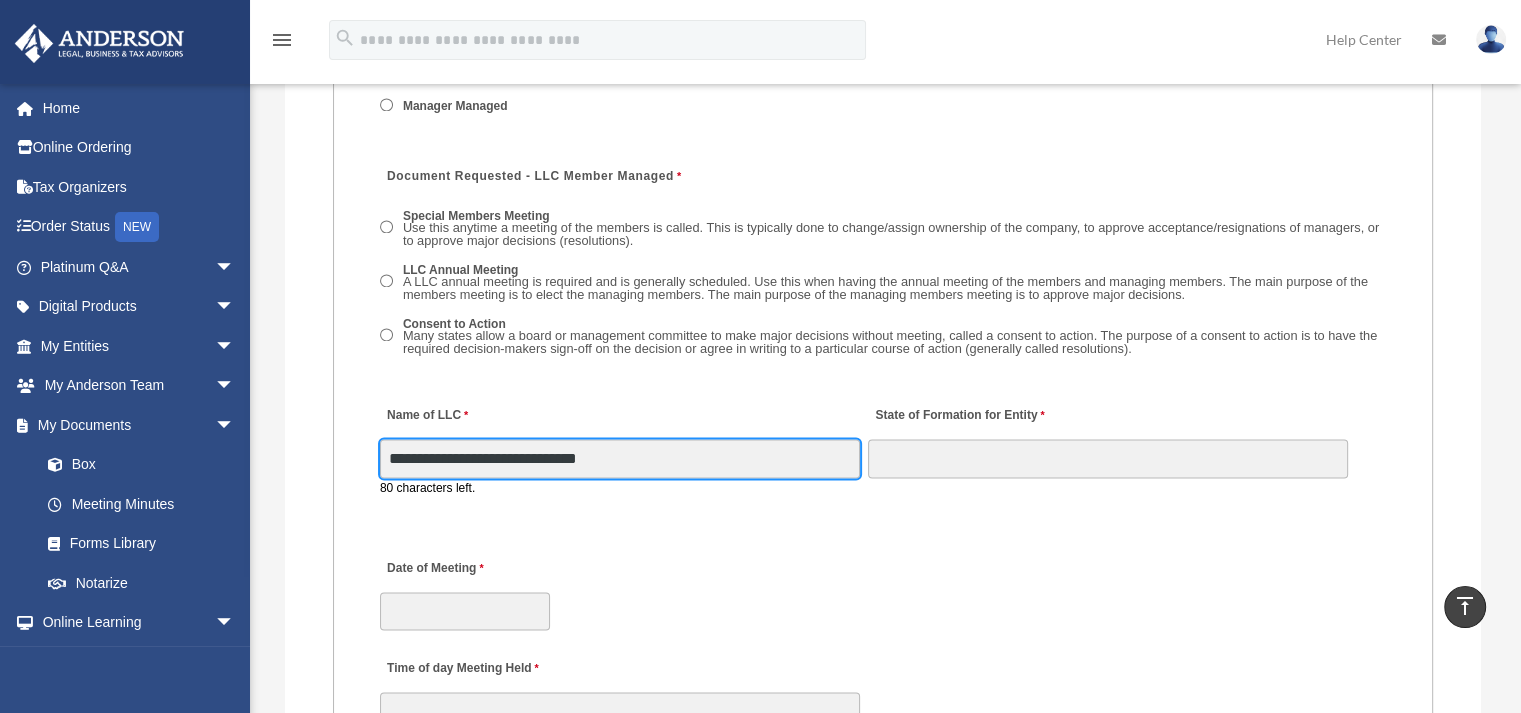 click on "**********" at bounding box center (620, 458) 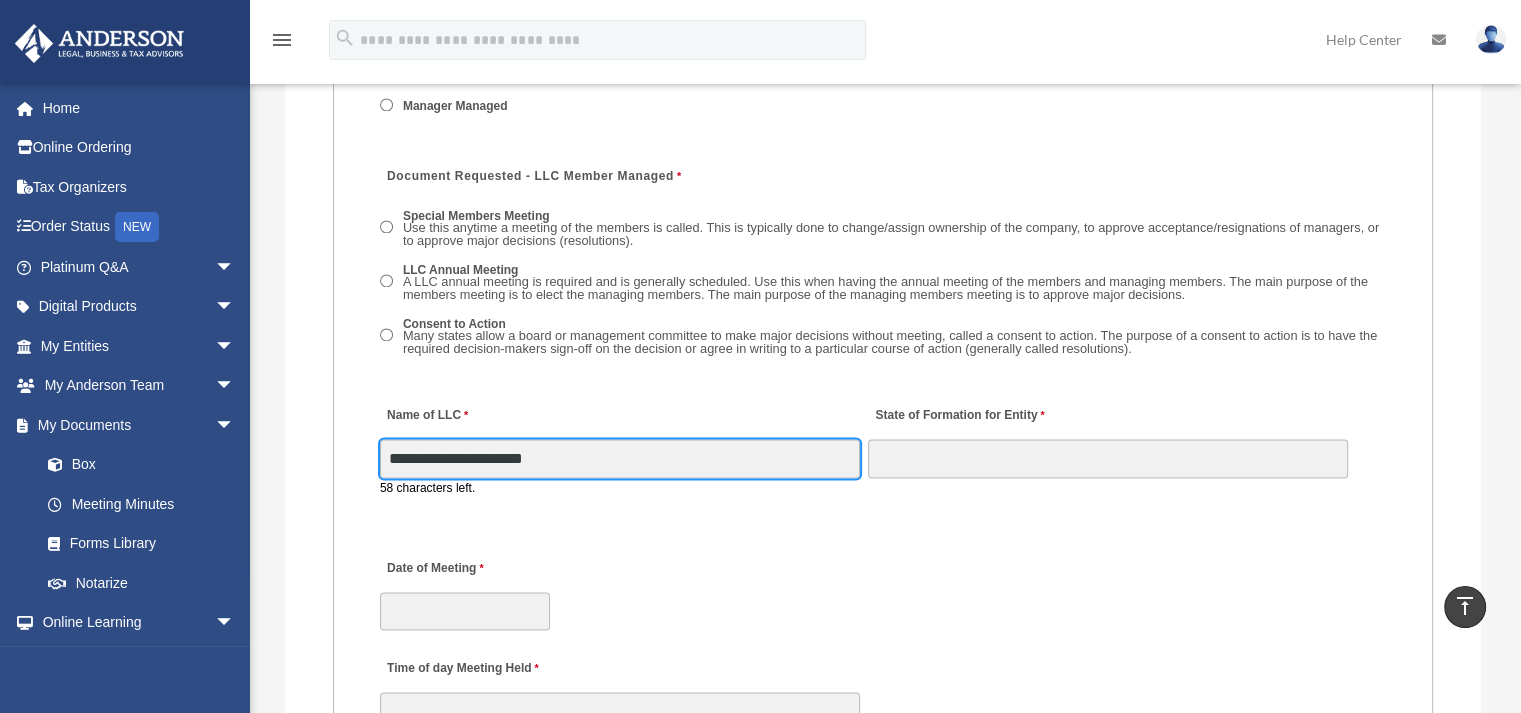 click on "**********" at bounding box center (620, 458) 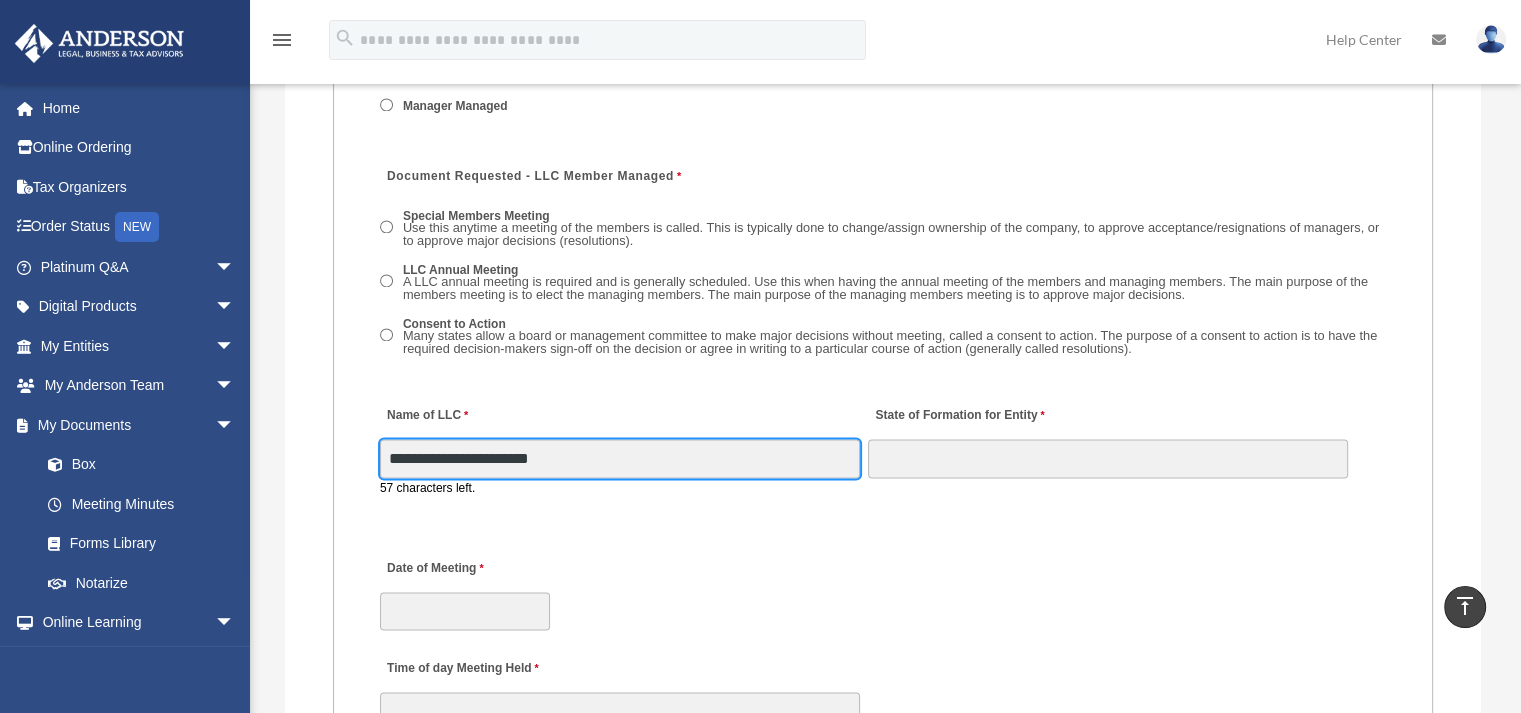 type on "**********" 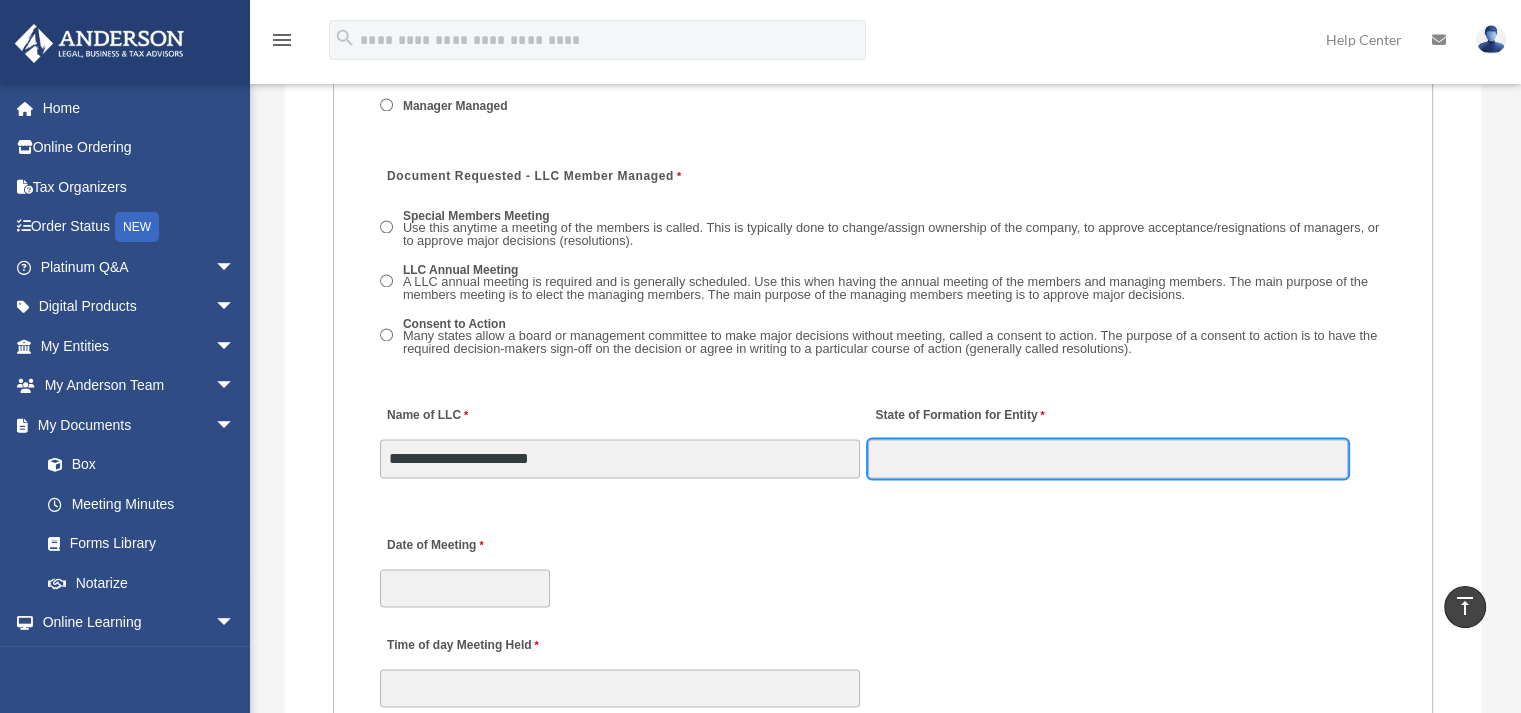 click on "State of Formation for Entity" at bounding box center (1108, 458) 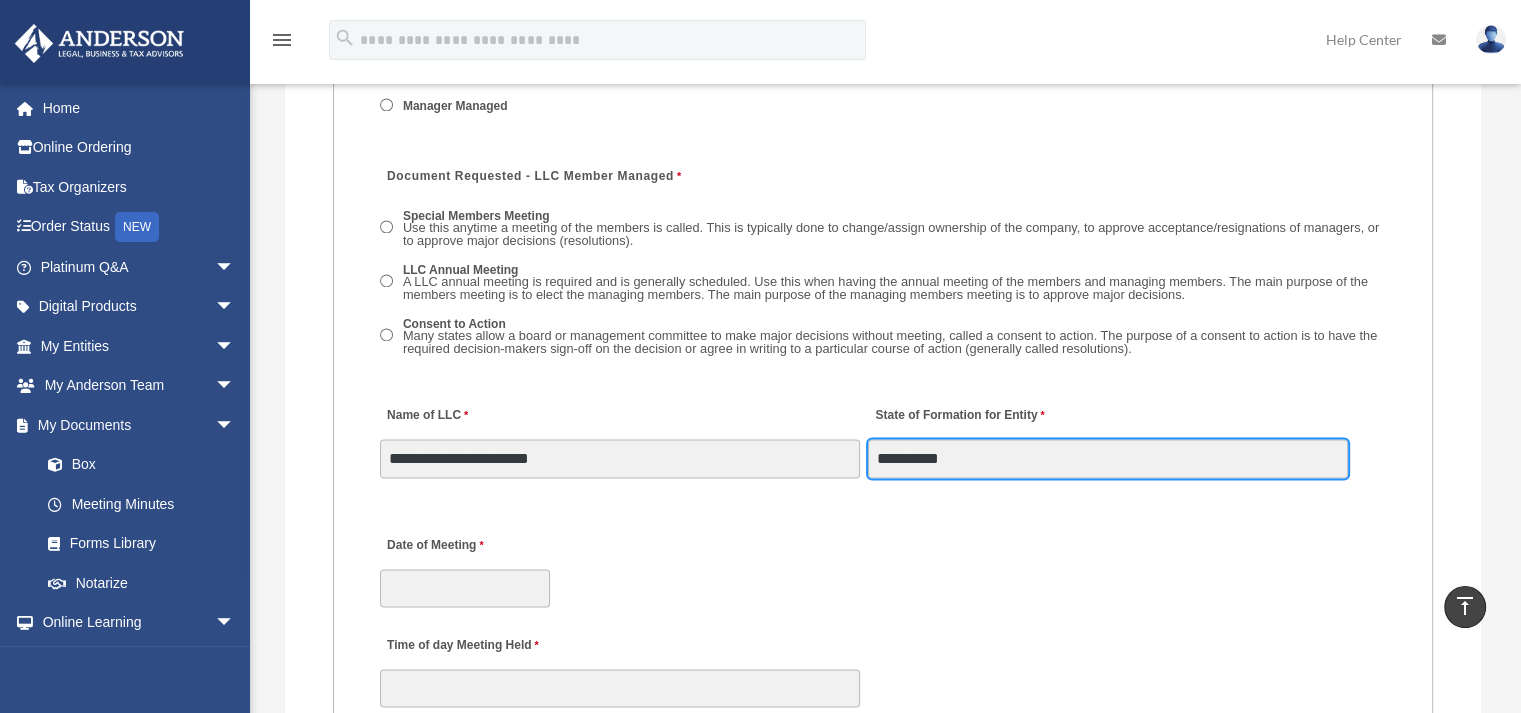 type on "**********" 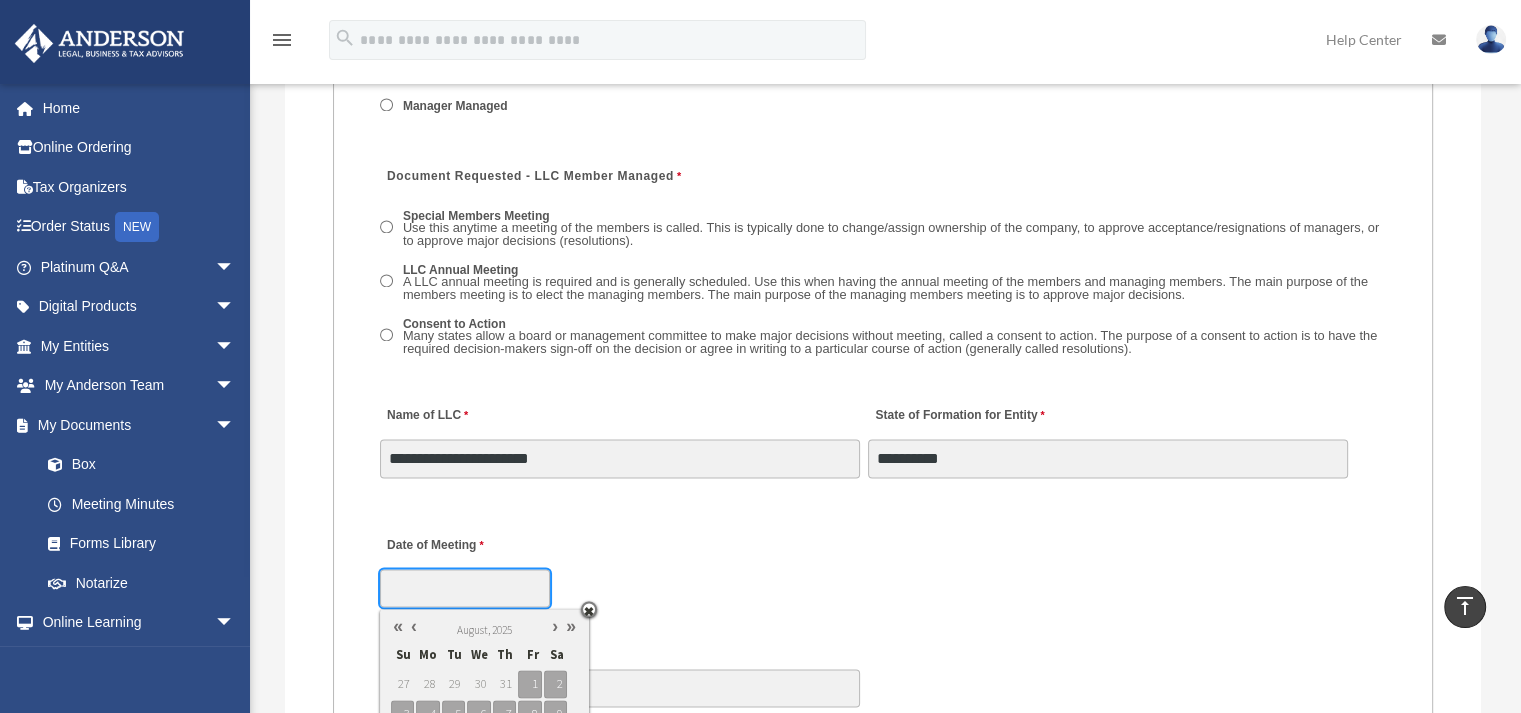click on "Date of Meeting" at bounding box center [465, 588] 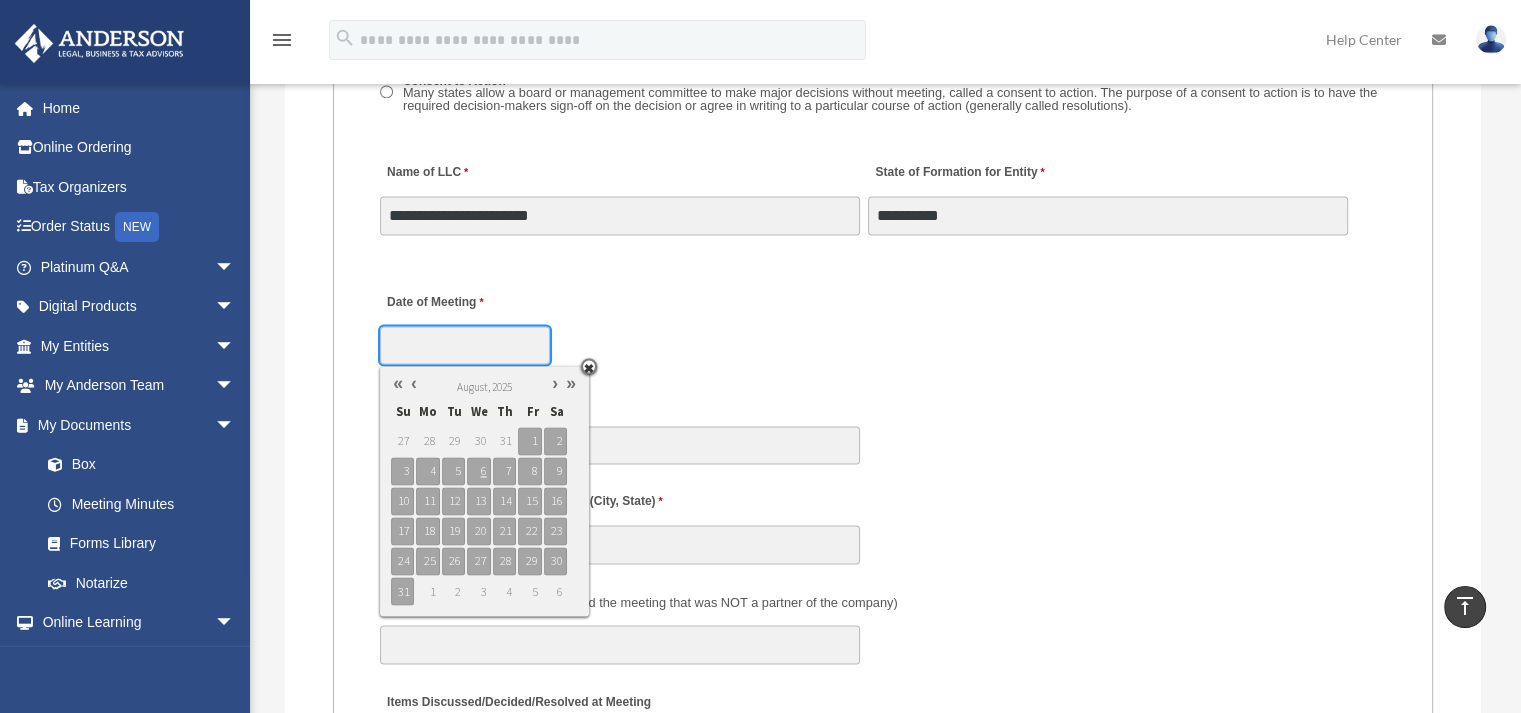scroll, scrollTop: 3233, scrollLeft: 0, axis: vertical 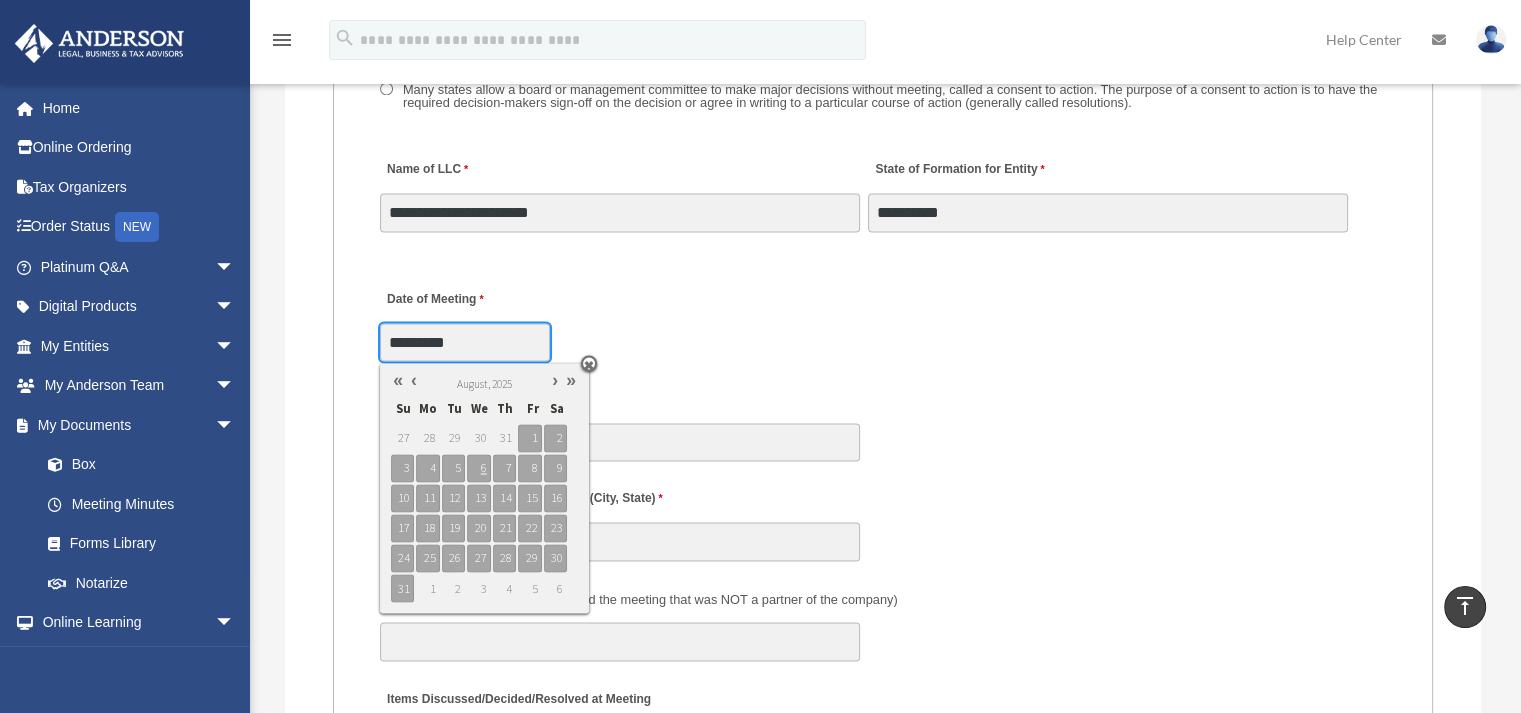 click at bounding box center [589, 363] 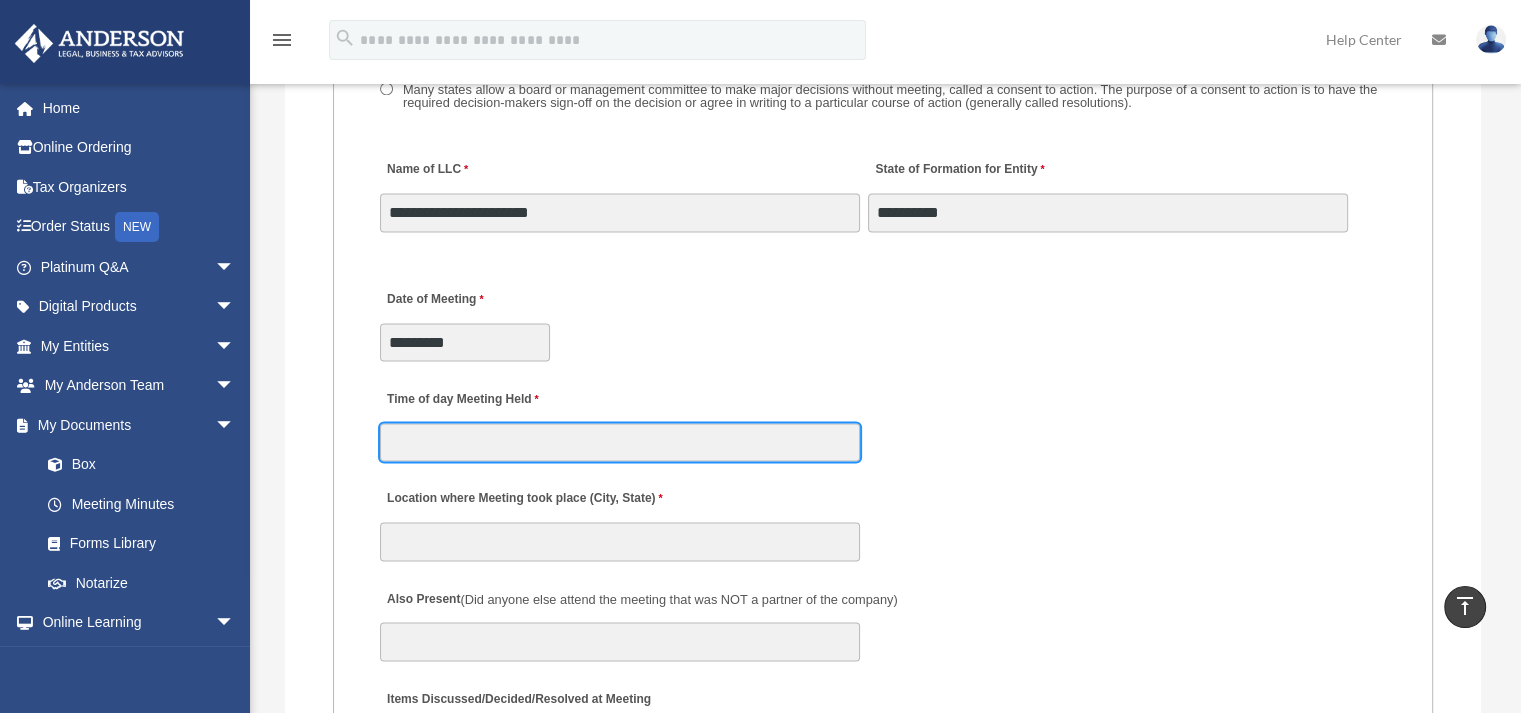 click on "Time of day Meeting Held" at bounding box center (620, 442) 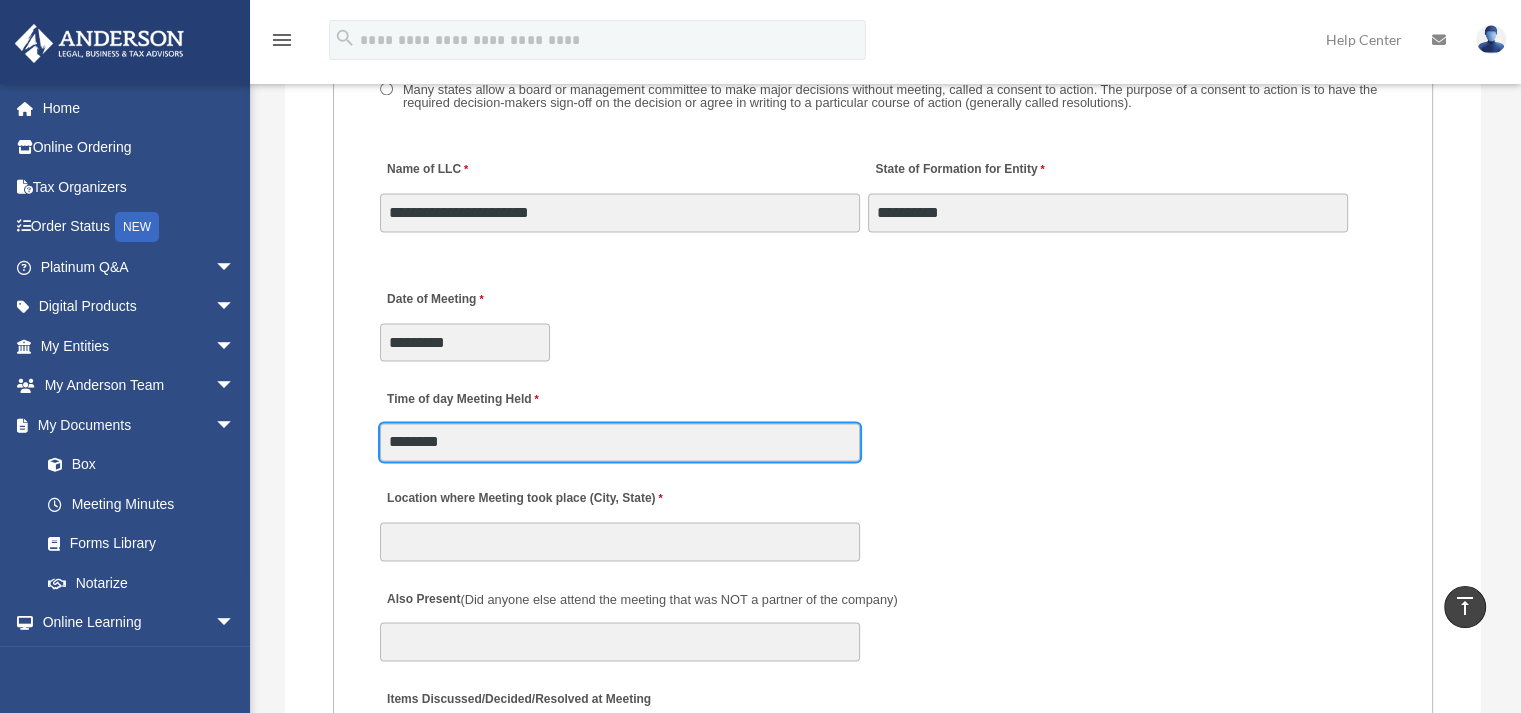 type on "********" 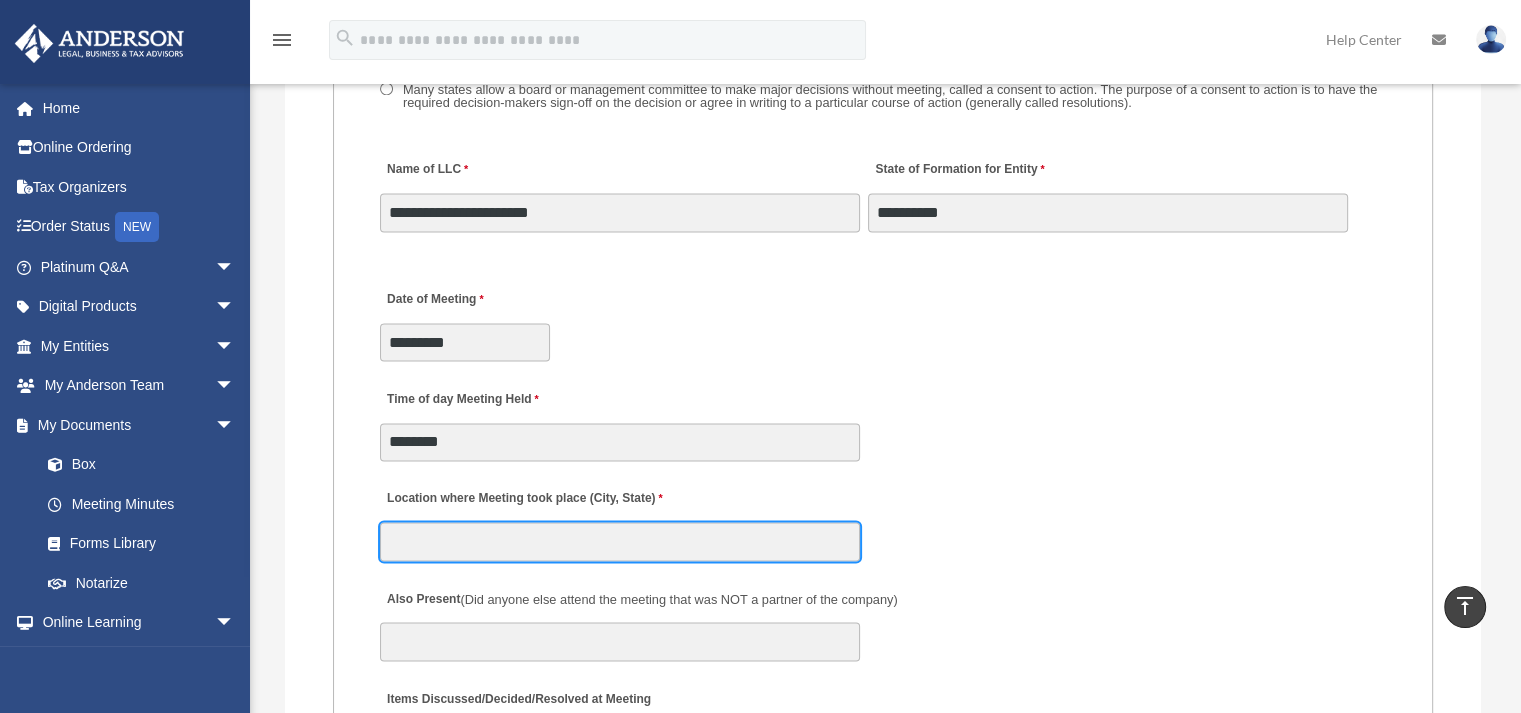 click on "Location where Meeting took place (City, State)" at bounding box center [620, 541] 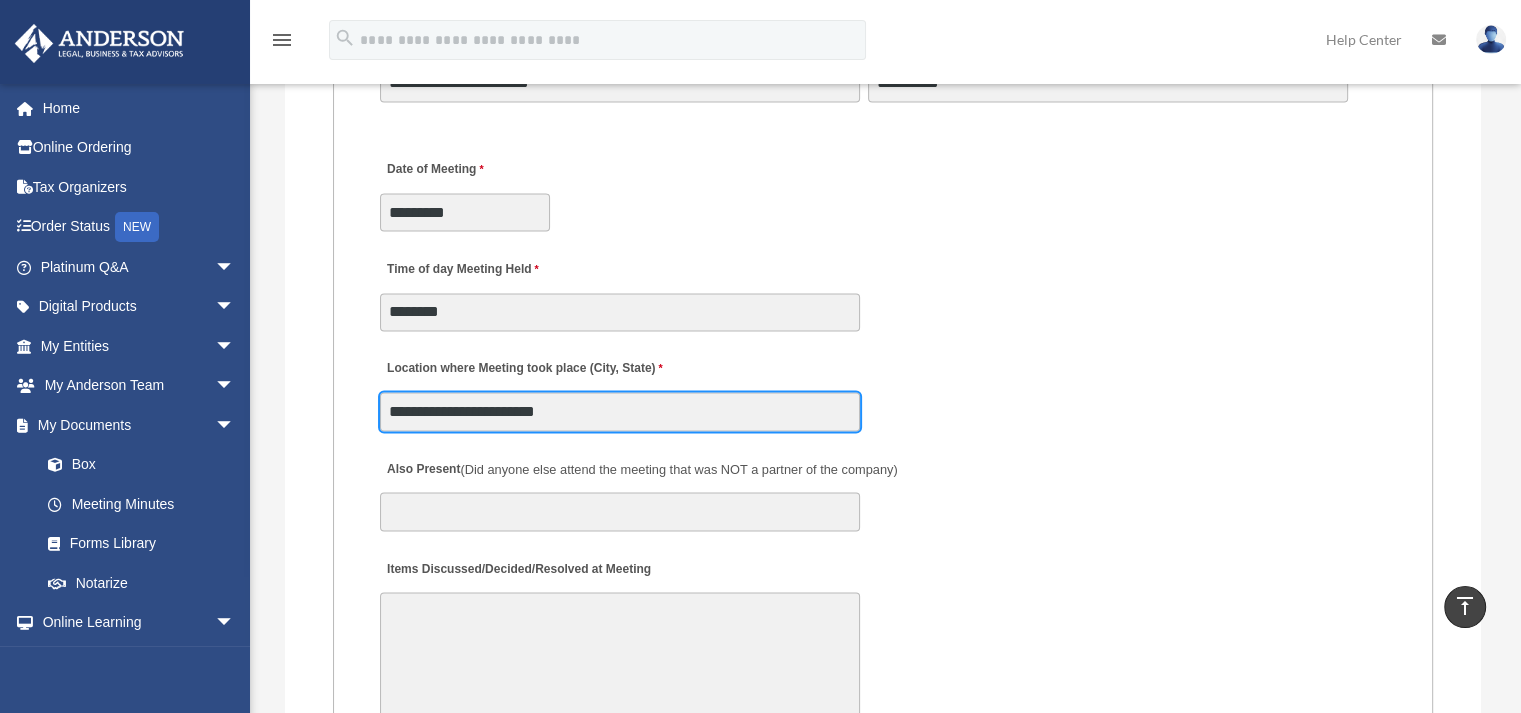 scroll, scrollTop: 3366, scrollLeft: 0, axis: vertical 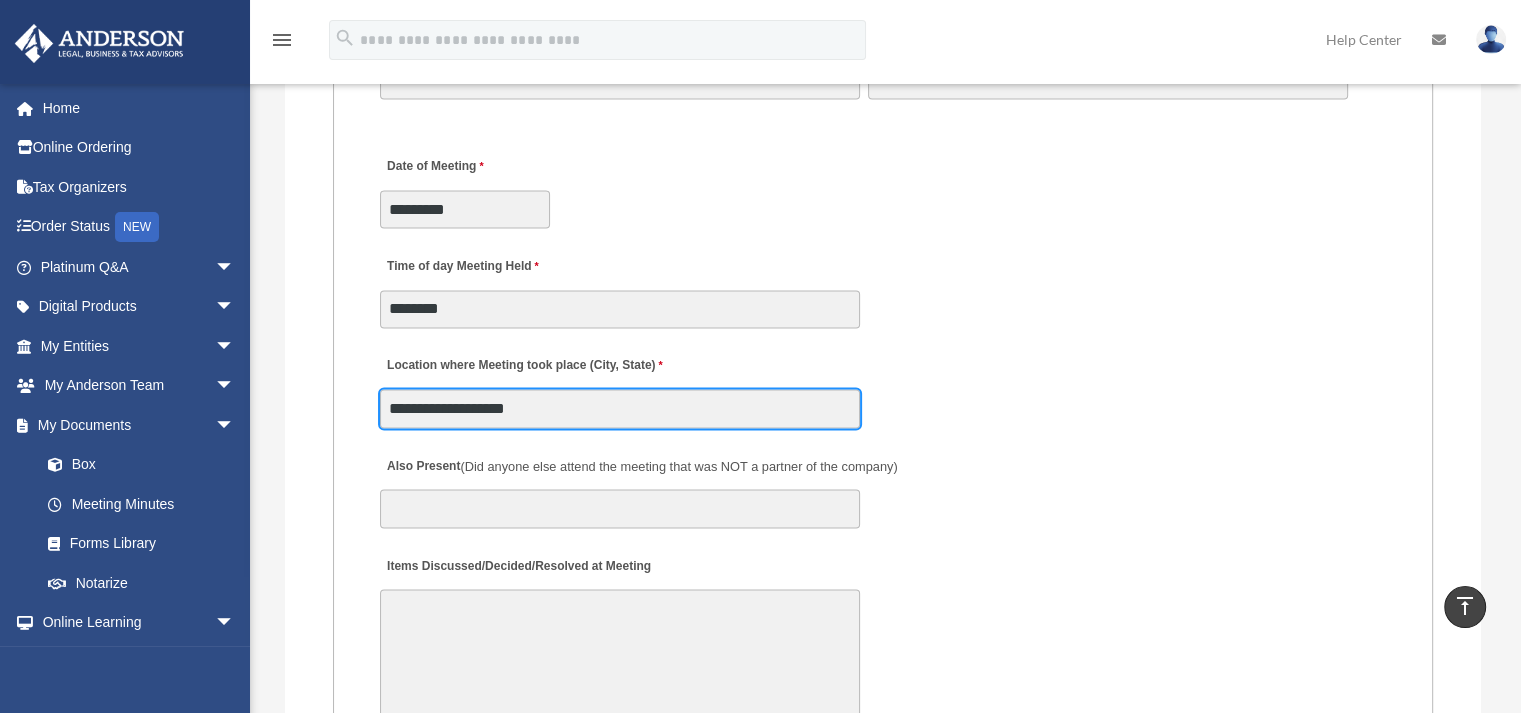 type on "**********" 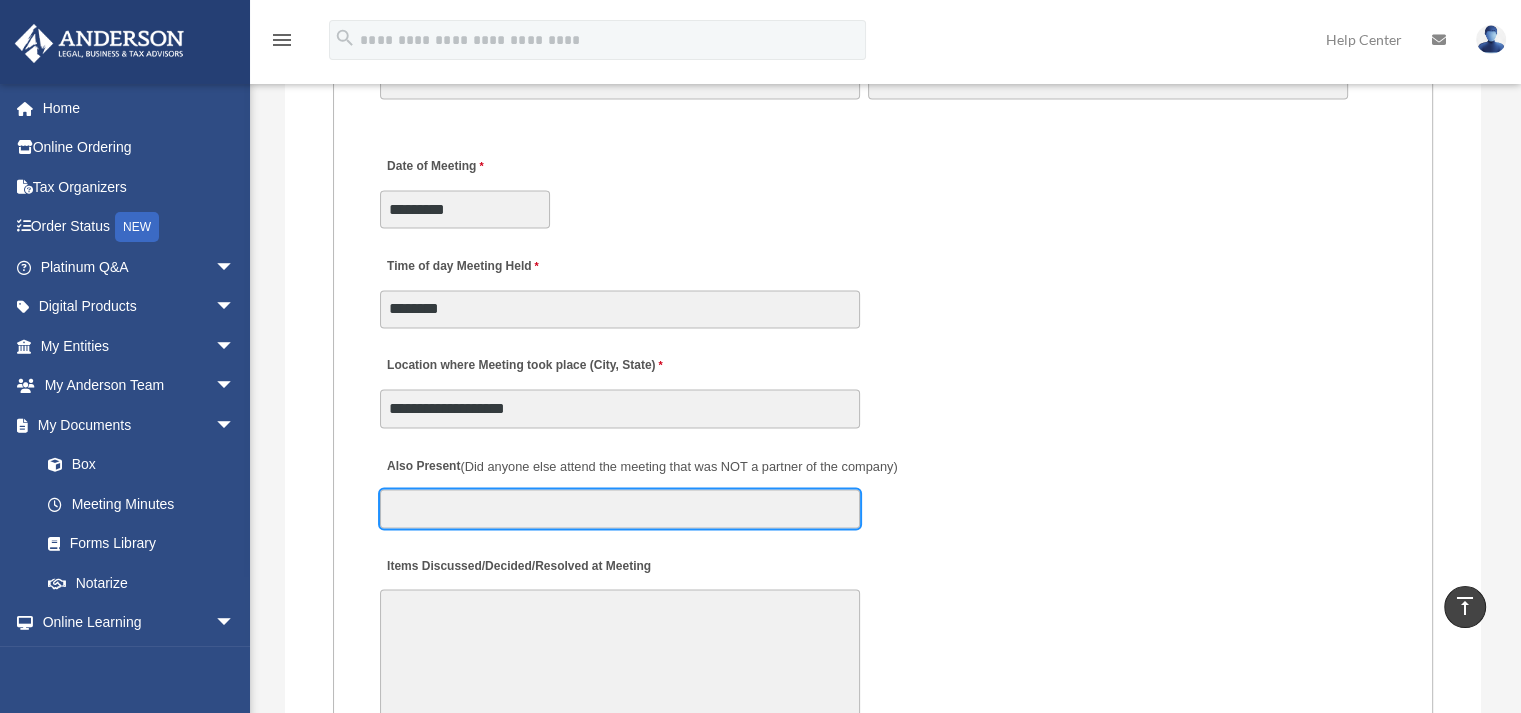 click on "Also Present  (Did anyone else attend the meeting that was NOT a partner of the company)" at bounding box center [620, 508] 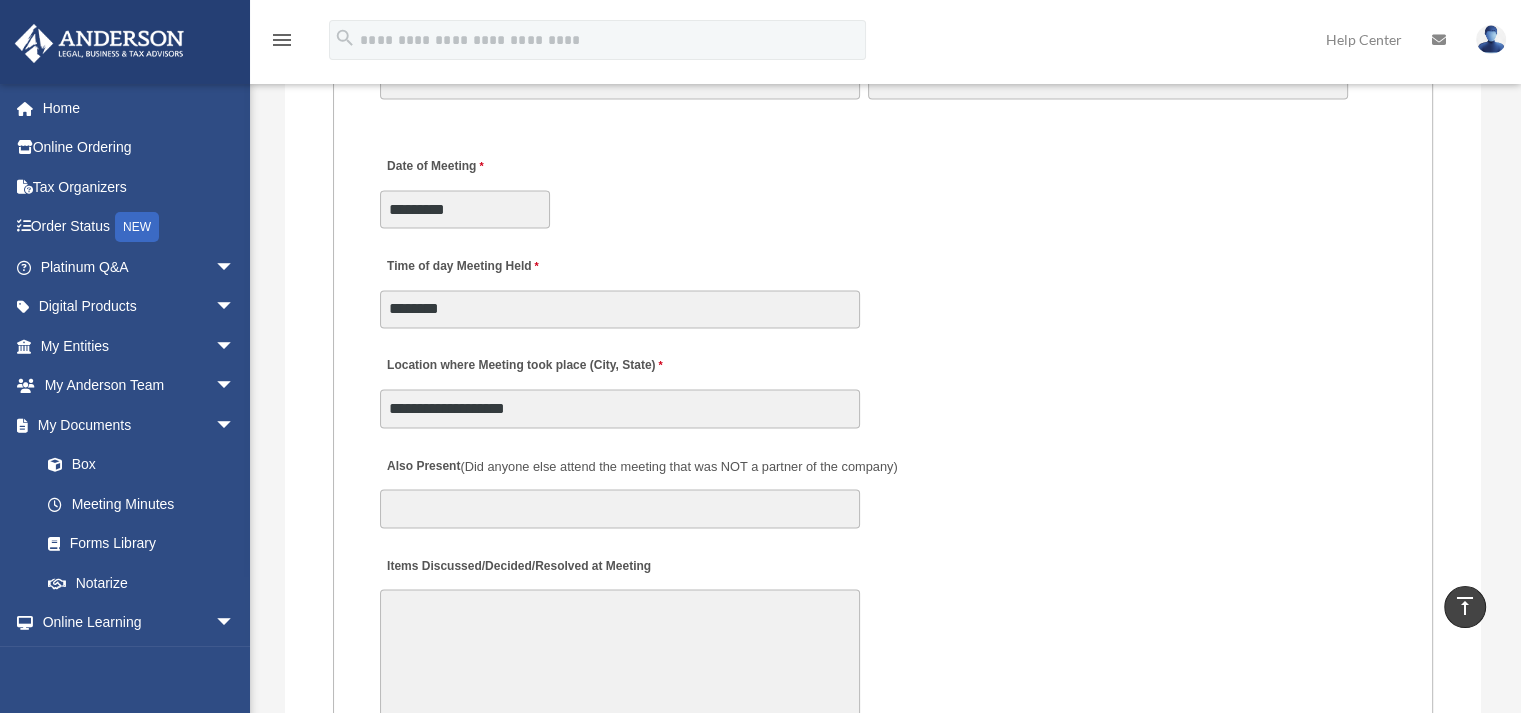 click on "Items Discussed/Decided/Resolved at Meeting" at bounding box center [620, 664] 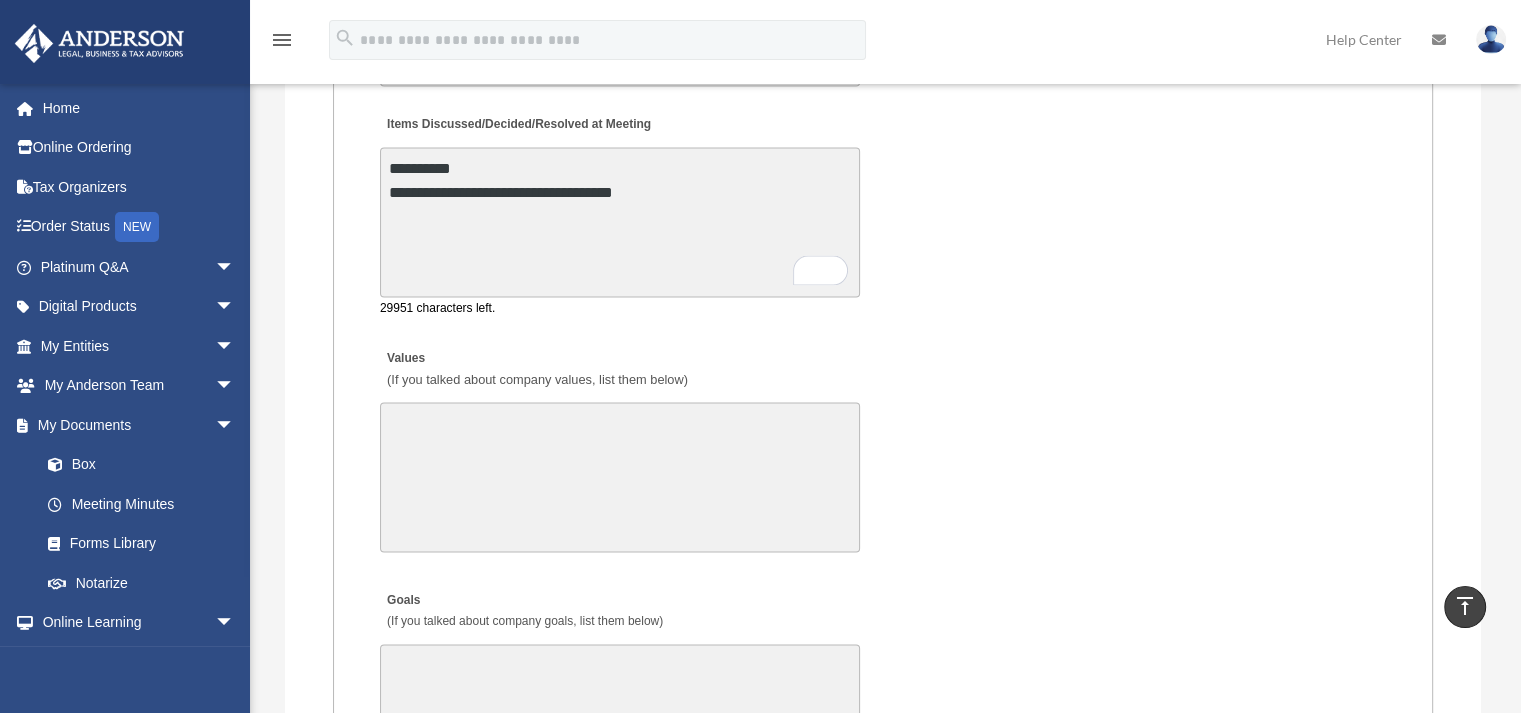 scroll, scrollTop: 3812, scrollLeft: 0, axis: vertical 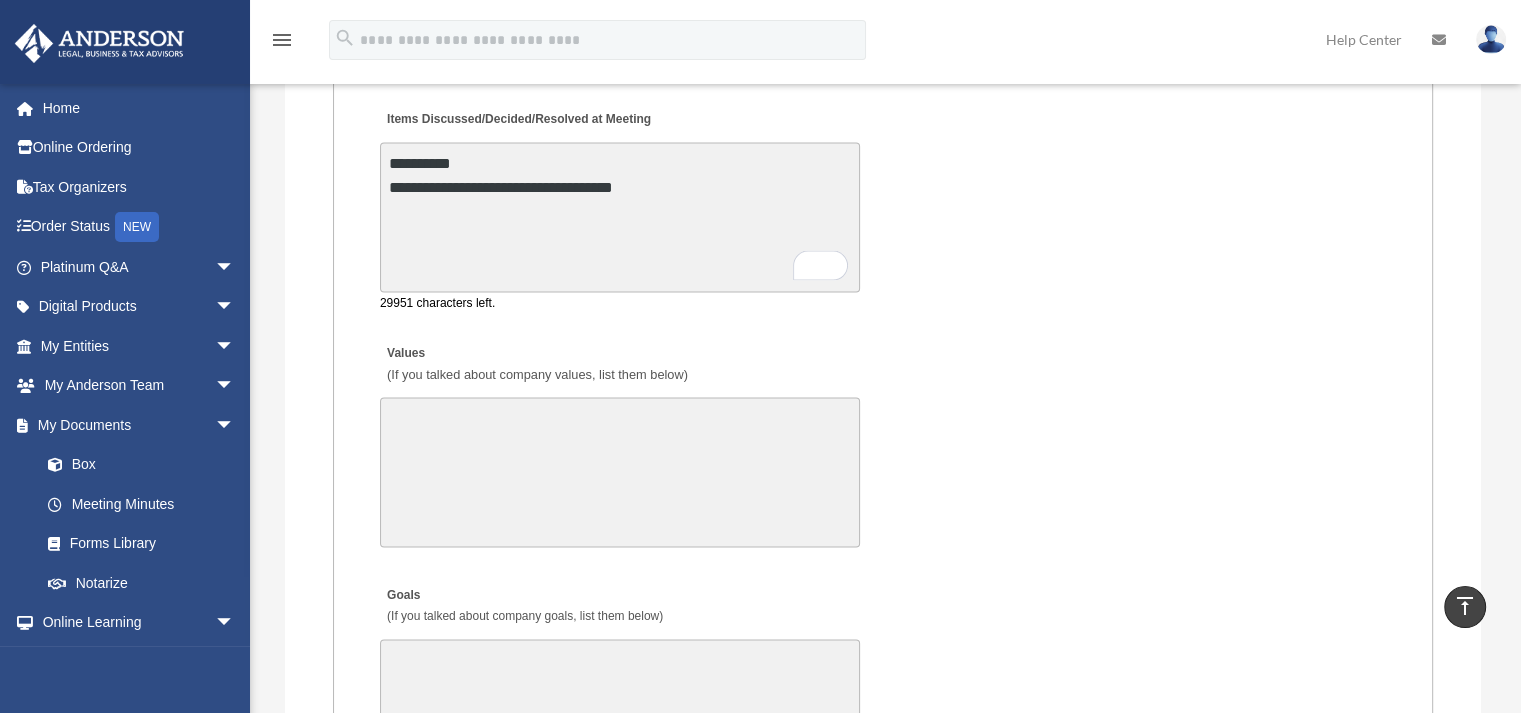 type on "**********" 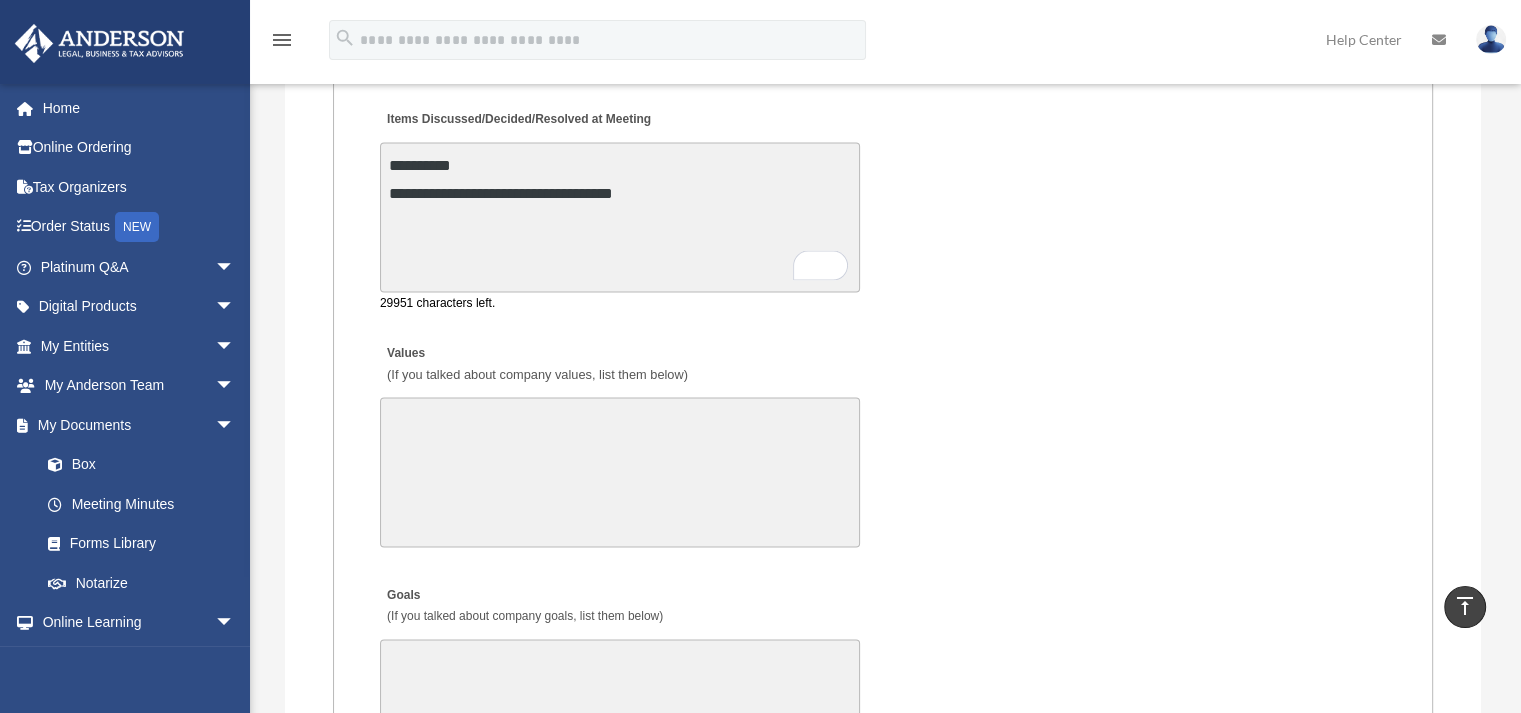 click on "Values (If you talked about company values, list them below)" at bounding box center [620, 473] 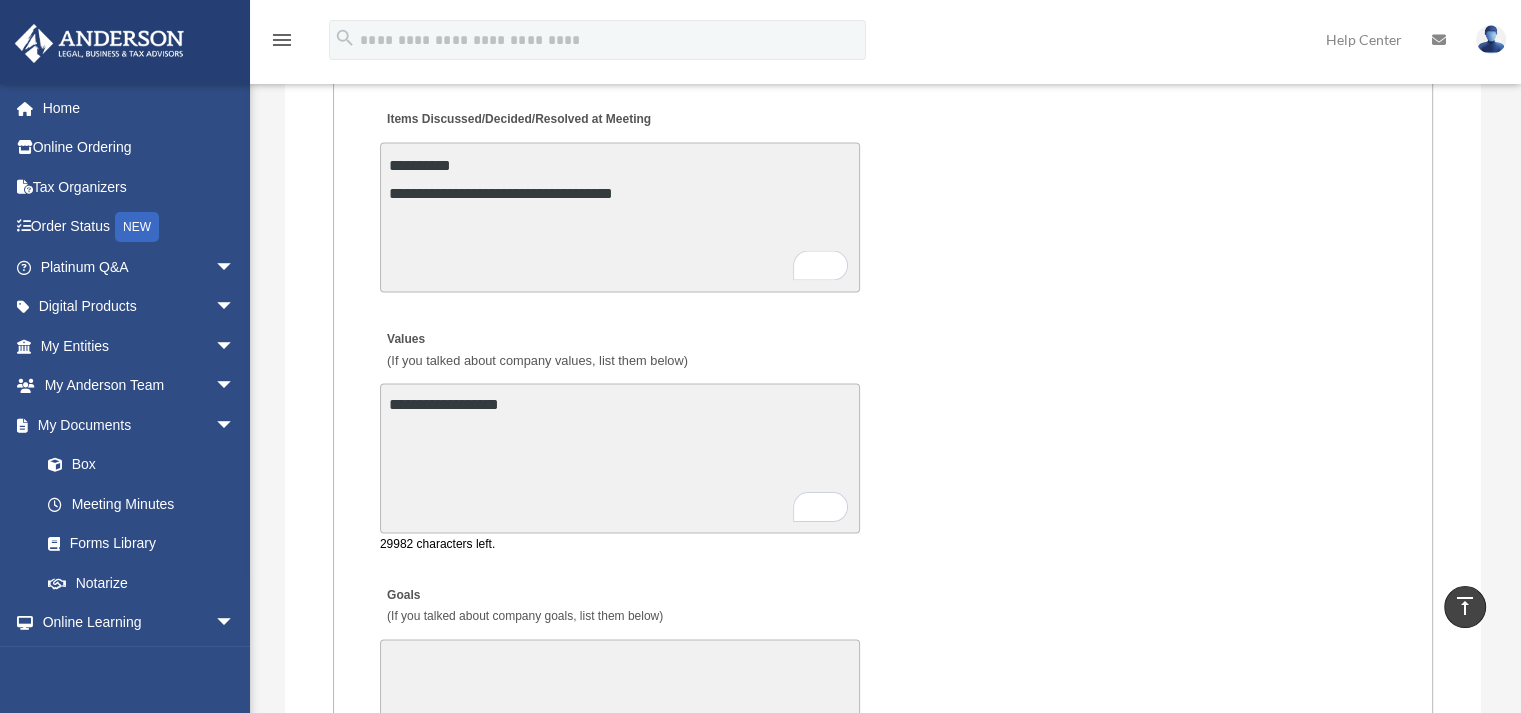 type on "**********" 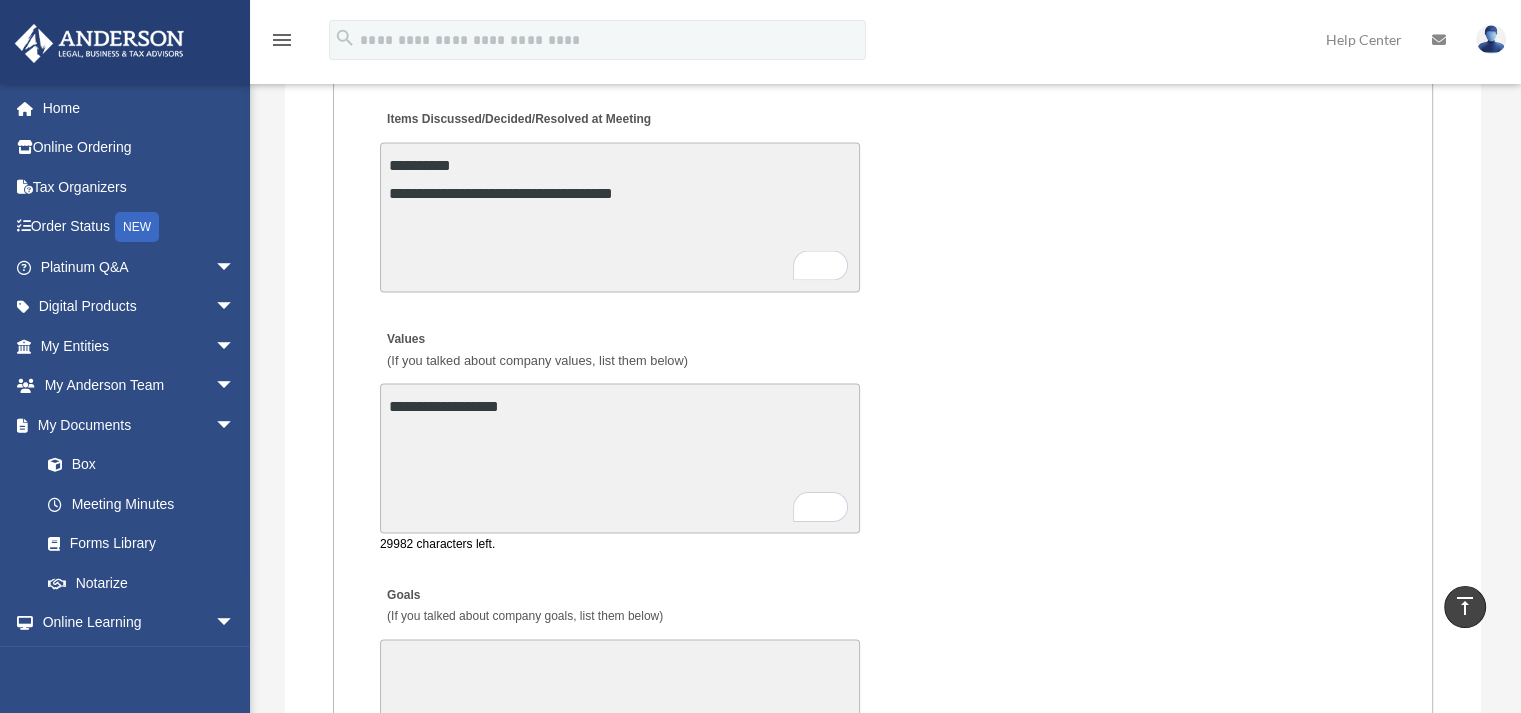 click on "Goals (If you talked about company goals, list them below)" at bounding box center (620, 715) 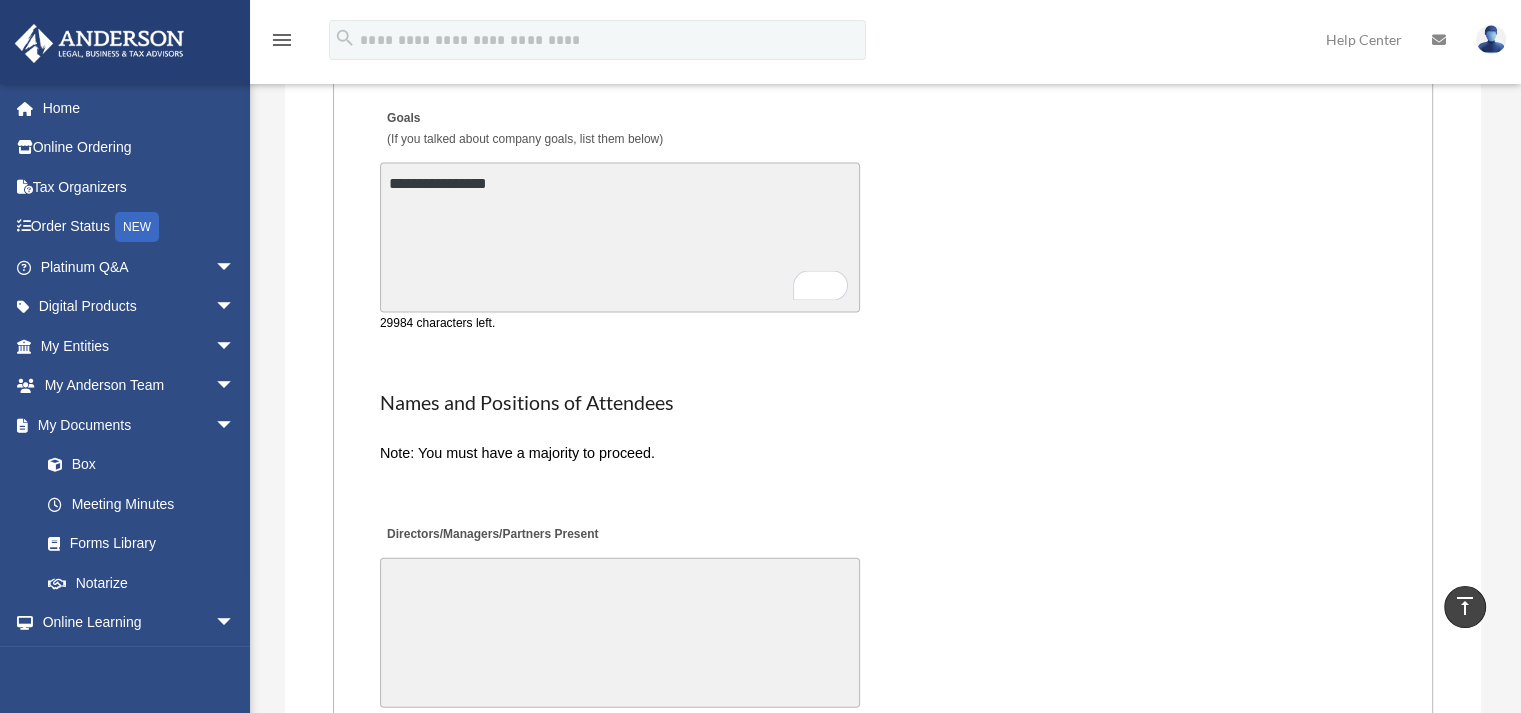 scroll, scrollTop: 4282, scrollLeft: 0, axis: vertical 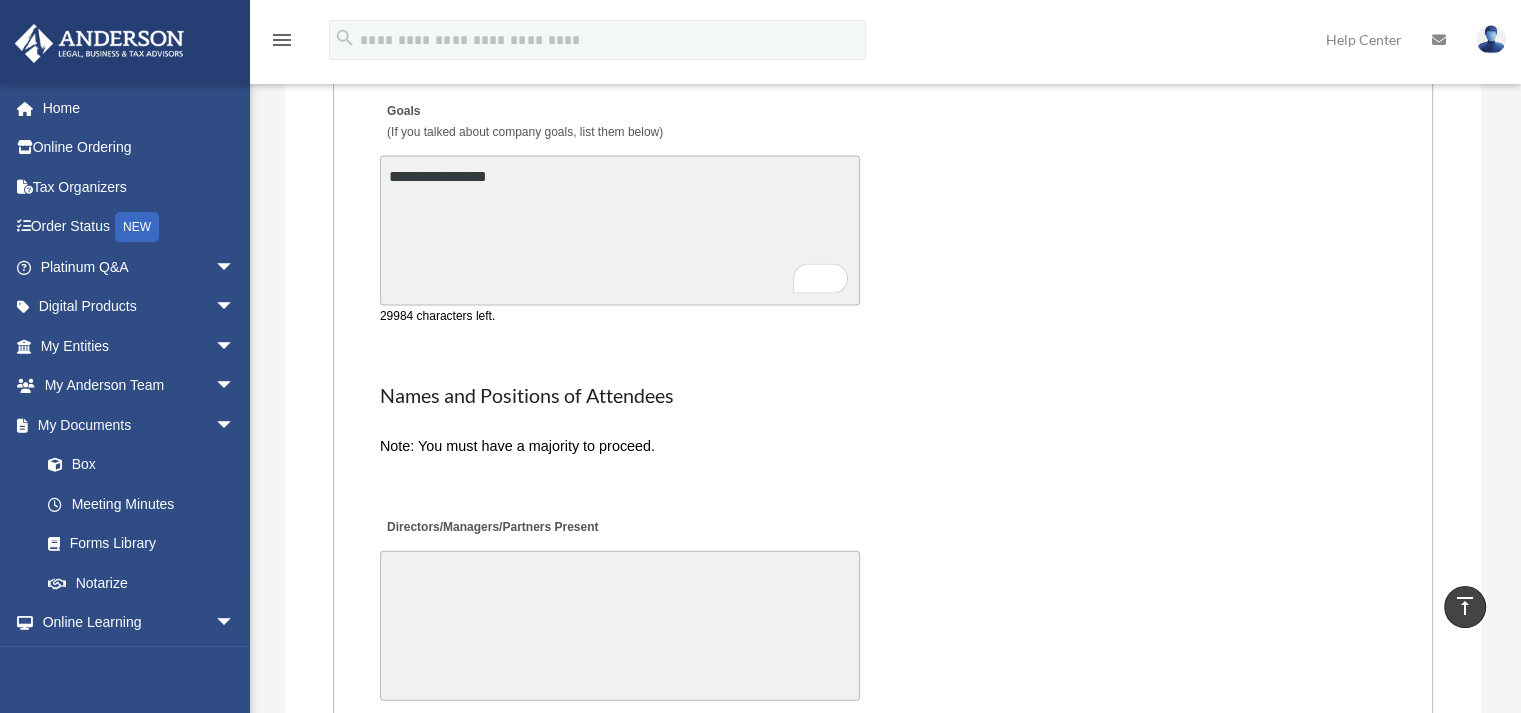 type on "**********" 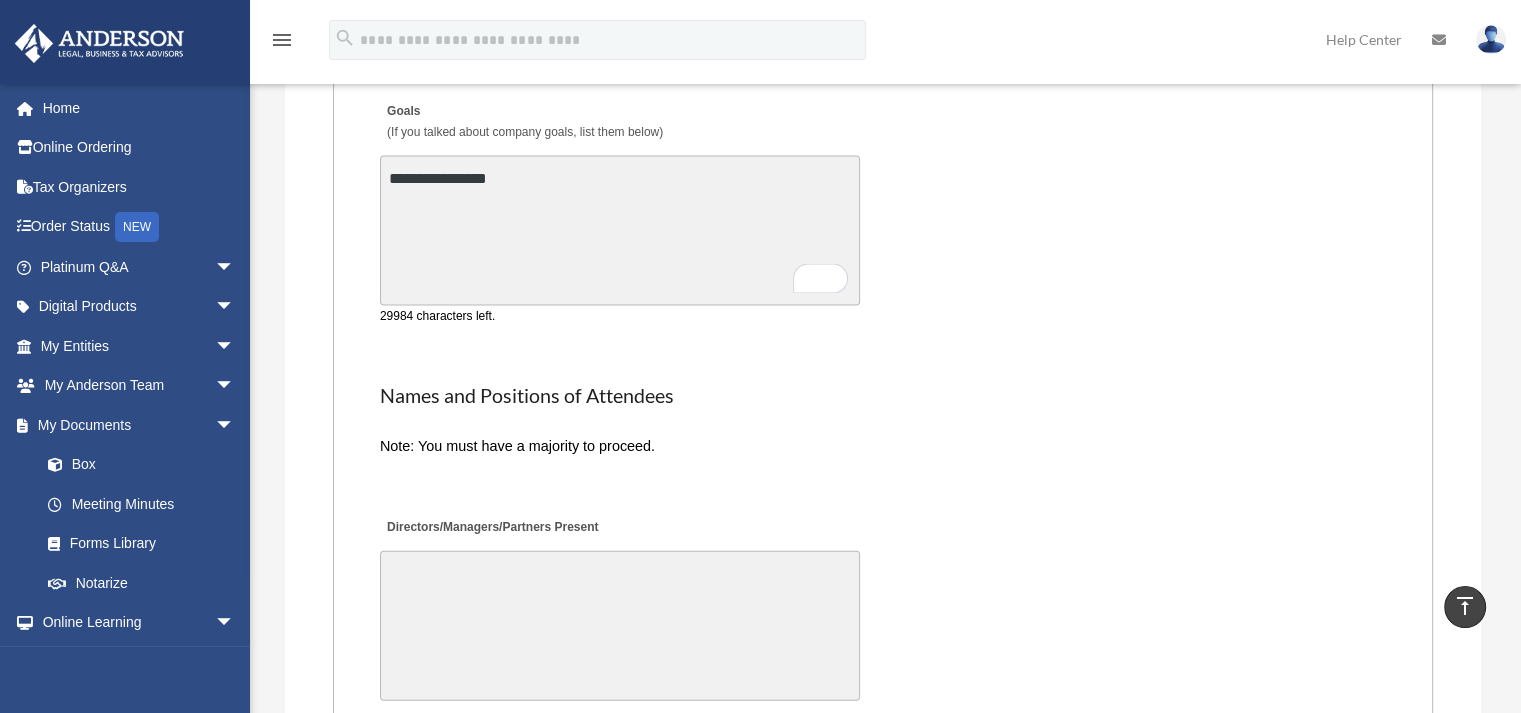 click on "Directors/Managers/Partners Present" at bounding box center [620, 626] 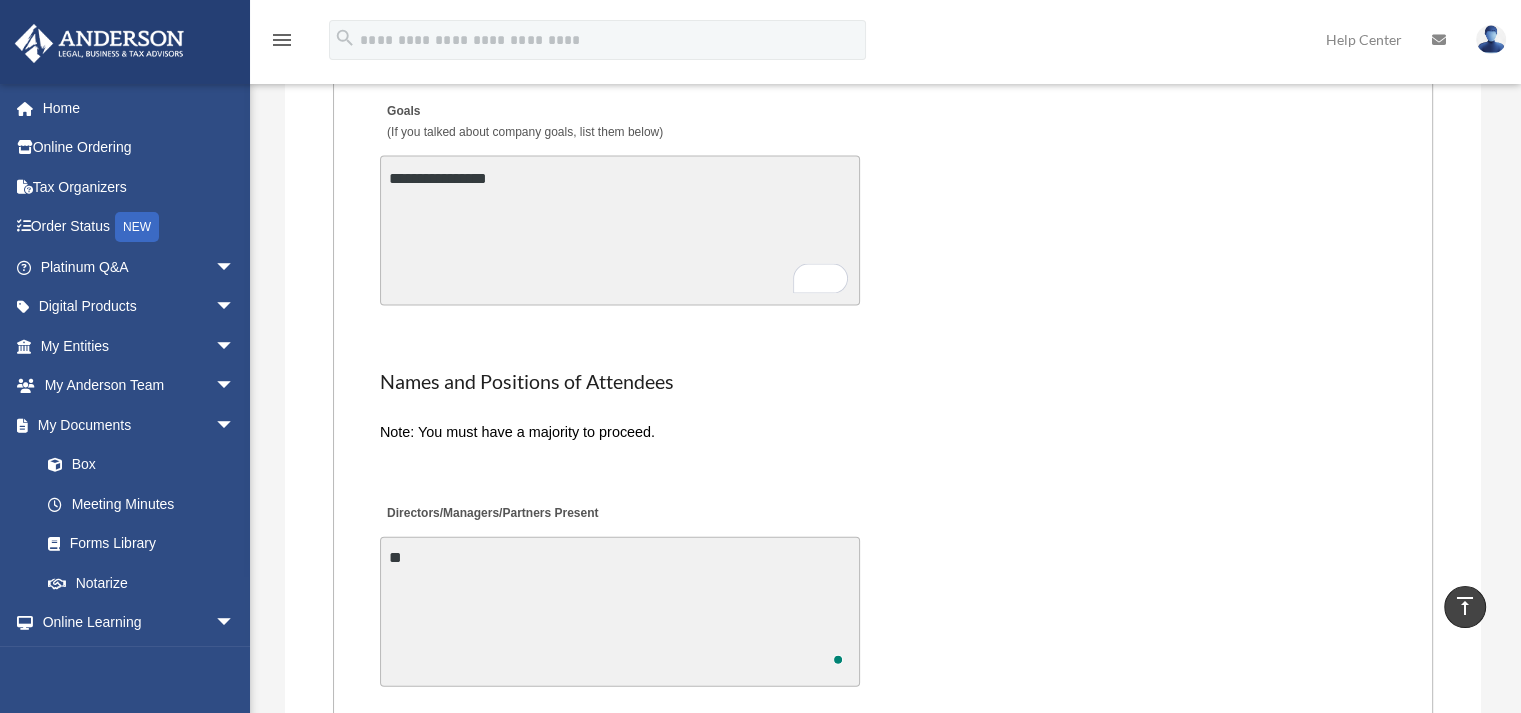 type on "*" 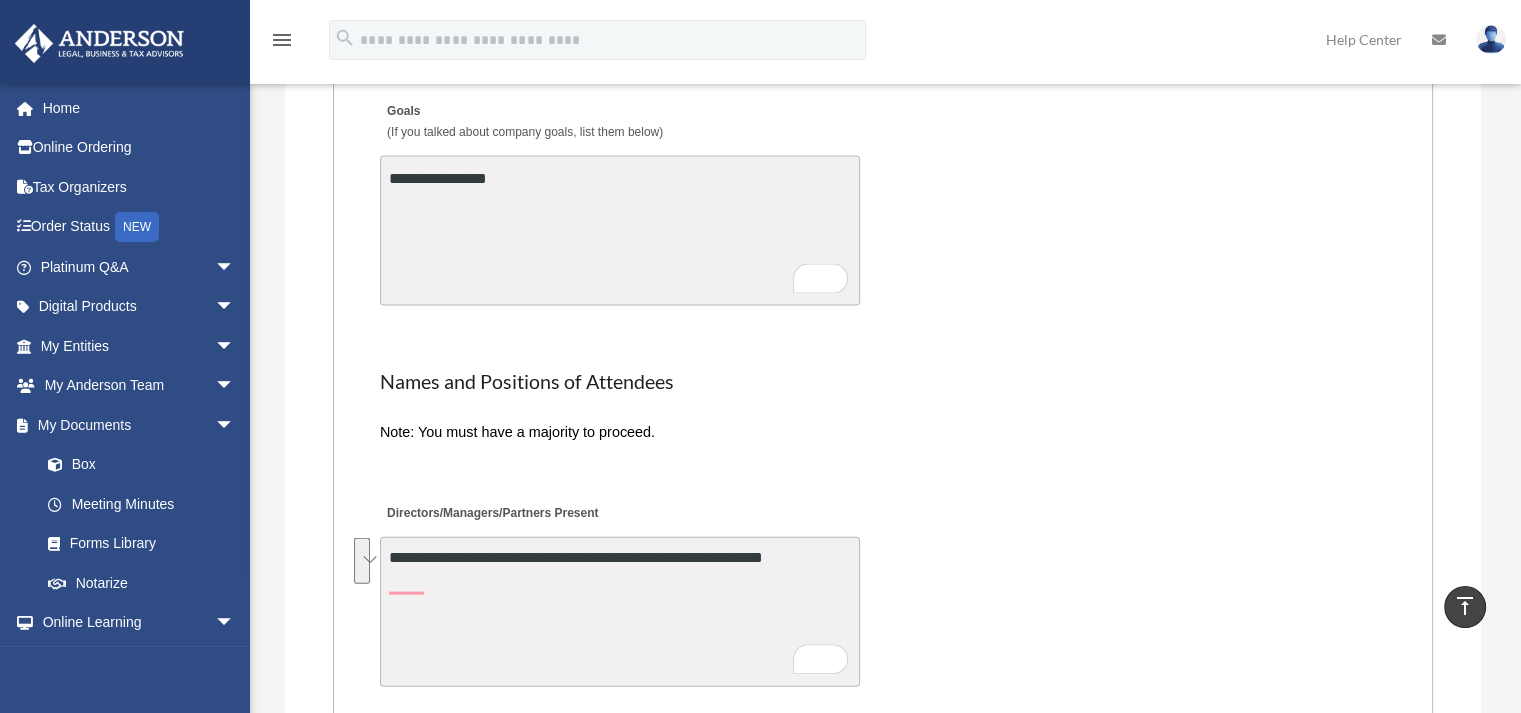 drag, startPoint x: 470, startPoint y: 559, endPoint x: 470, endPoint y: 575, distance: 16 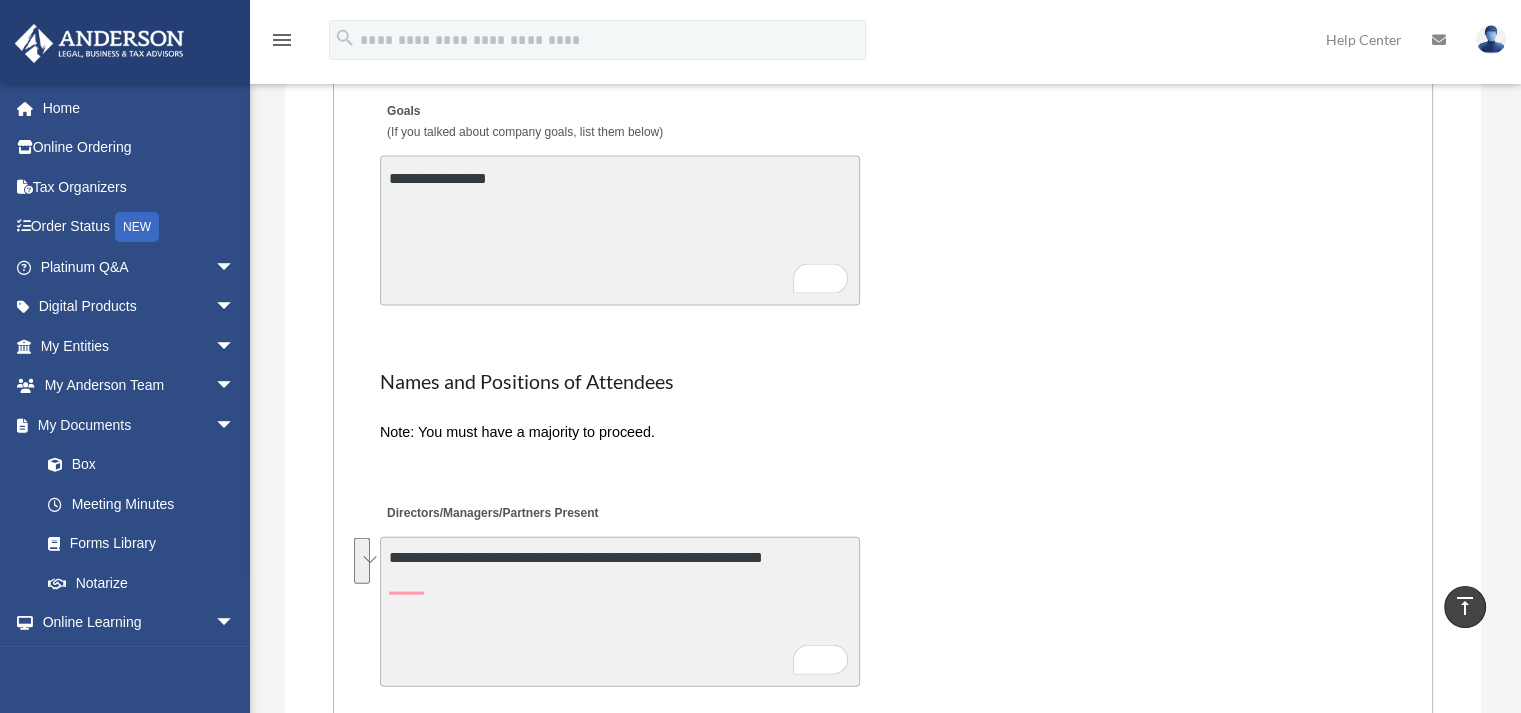 click on "**********" at bounding box center [620, 612] 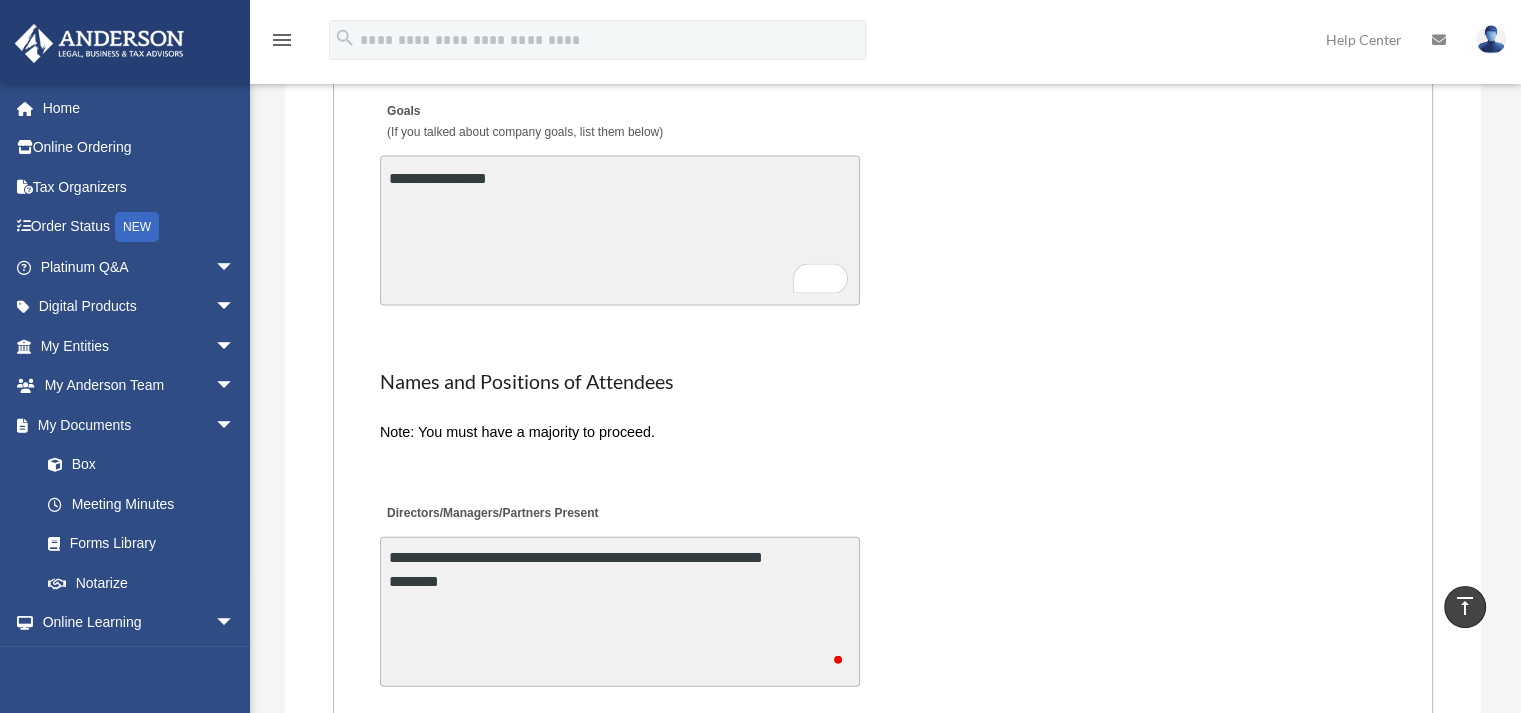 paste on "**********" 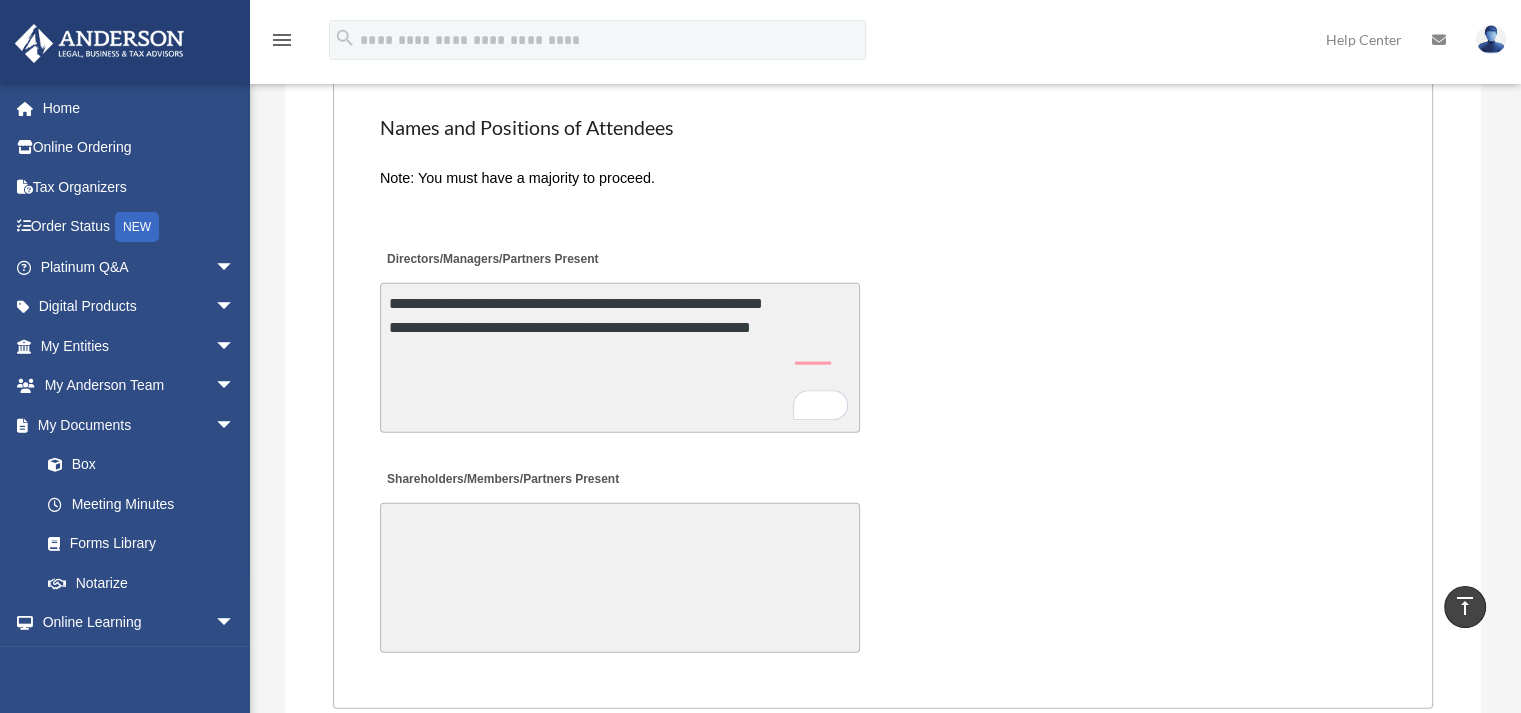 scroll, scrollTop: 4542, scrollLeft: 0, axis: vertical 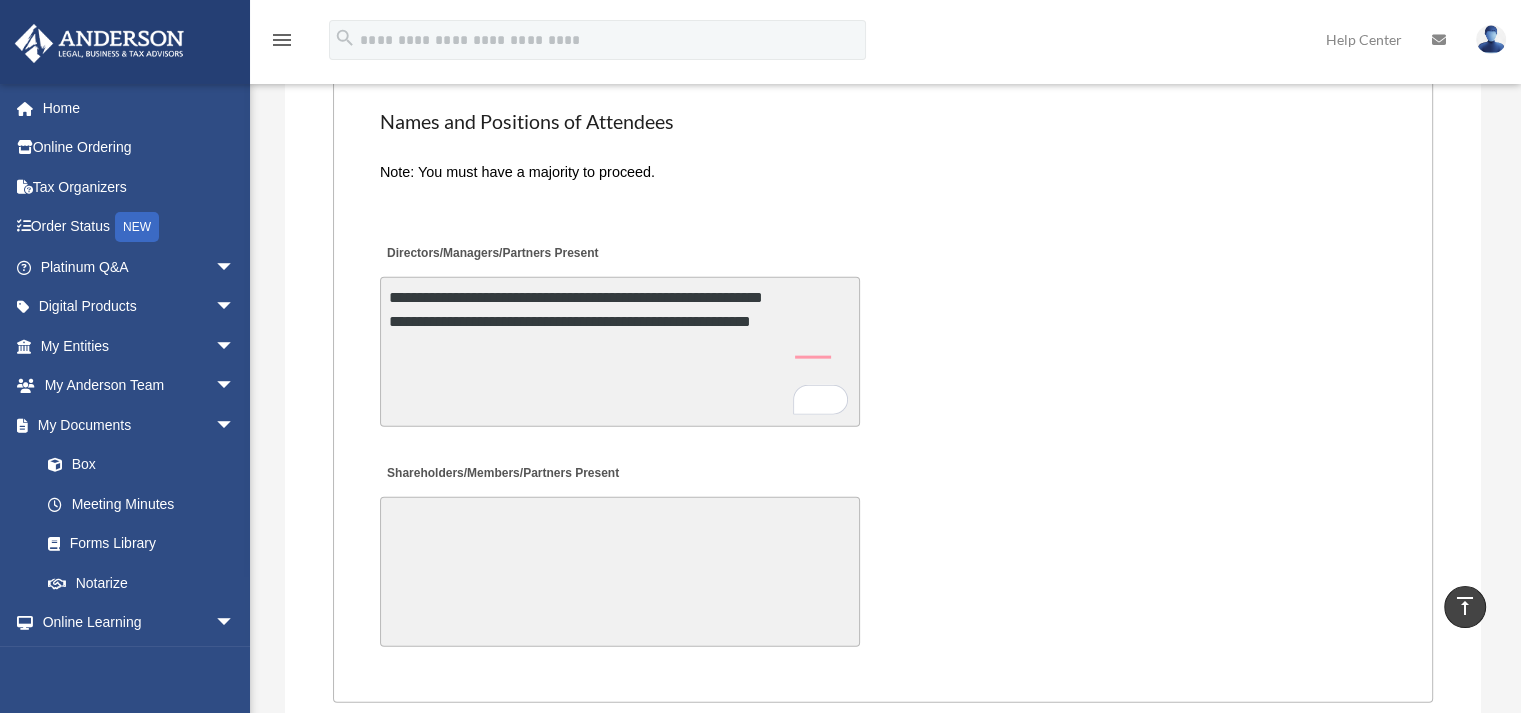 type on "**********" 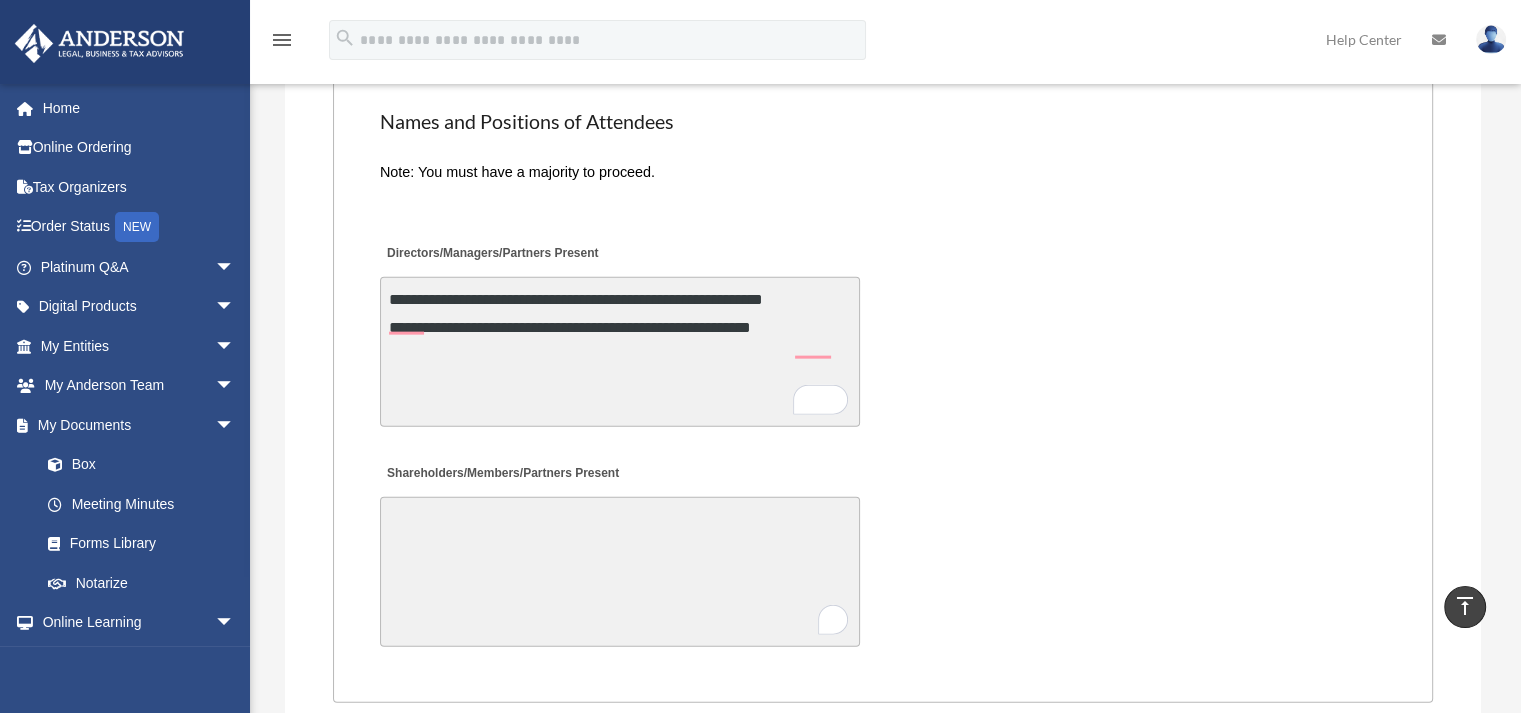 click on "Shareholders/Members/Partners Present" at bounding box center [620, 572] 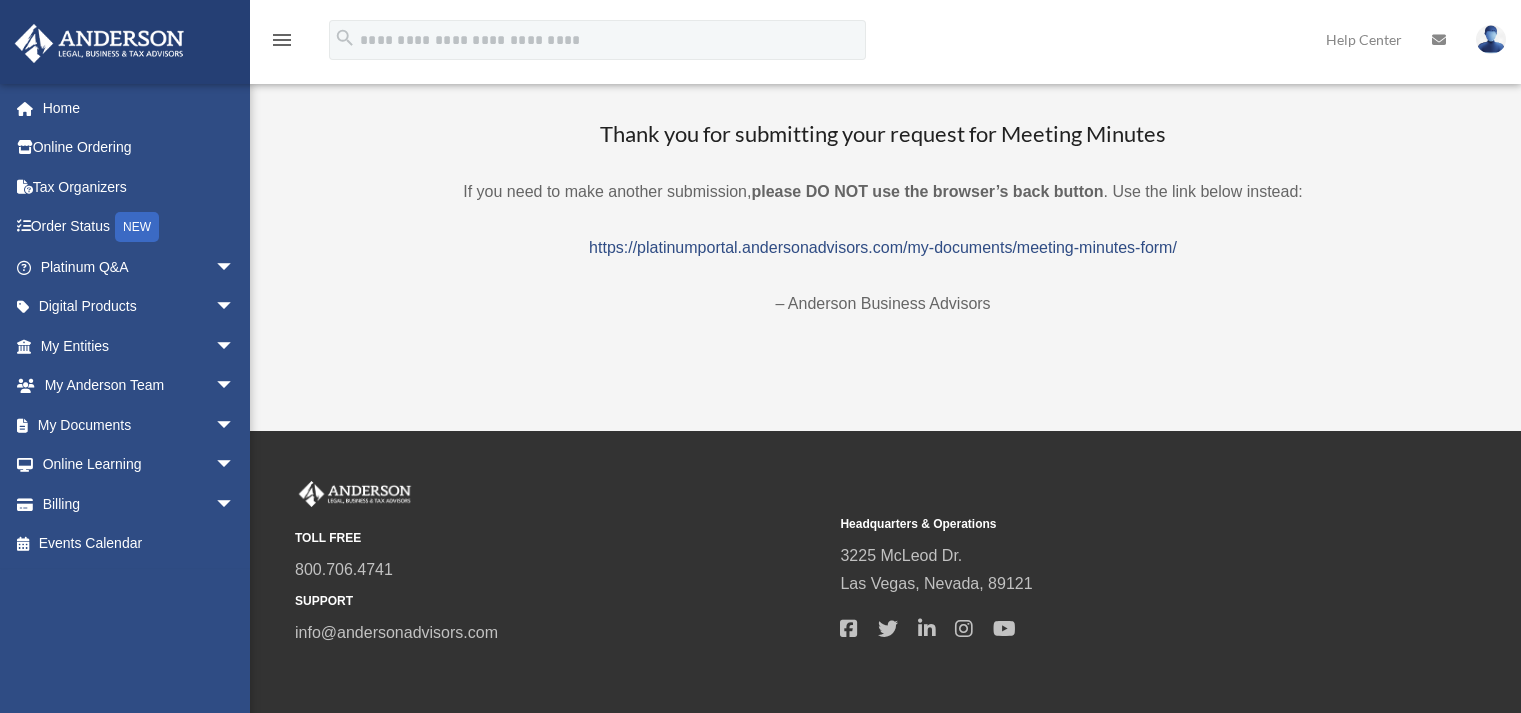 scroll, scrollTop: 0, scrollLeft: 0, axis: both 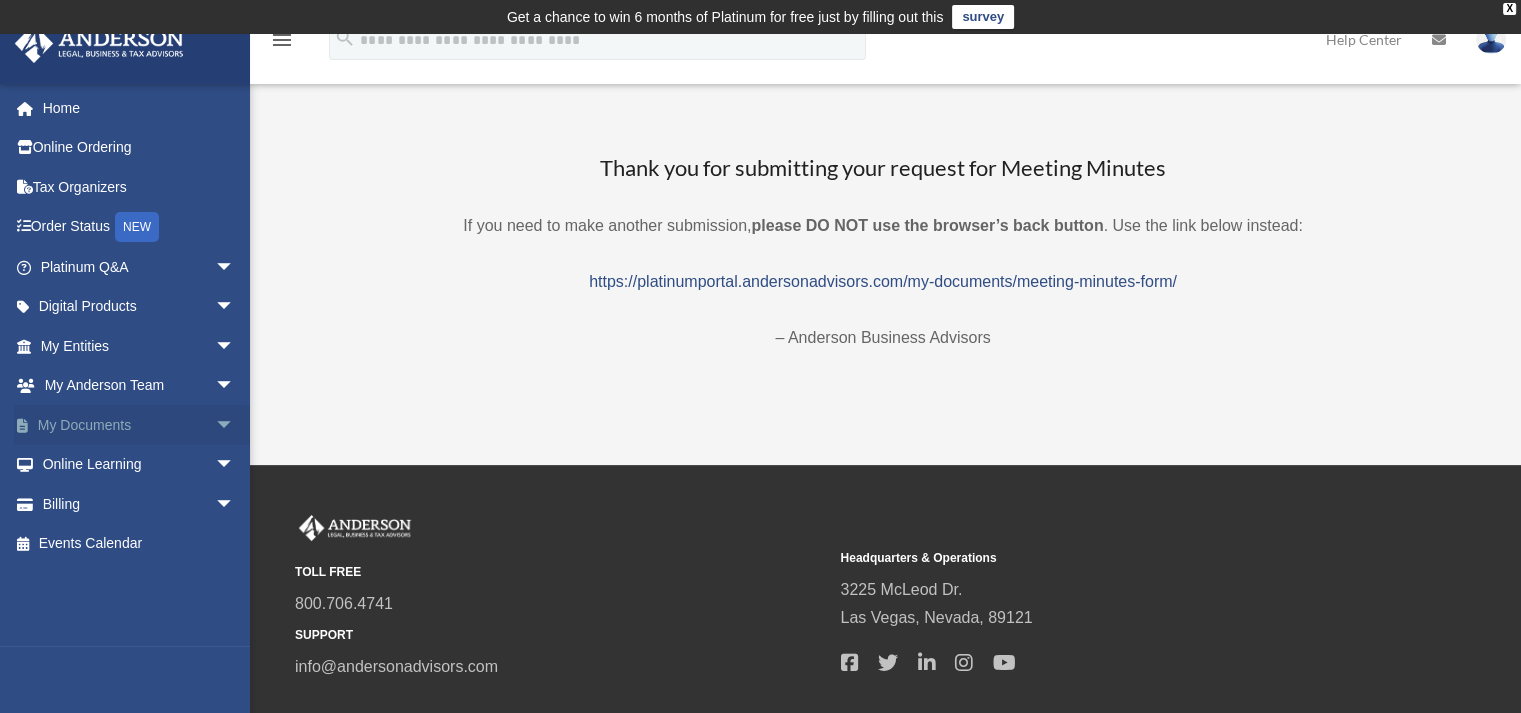 click on "My Documents arrow_drop_down" at bounding box center [139, 425] 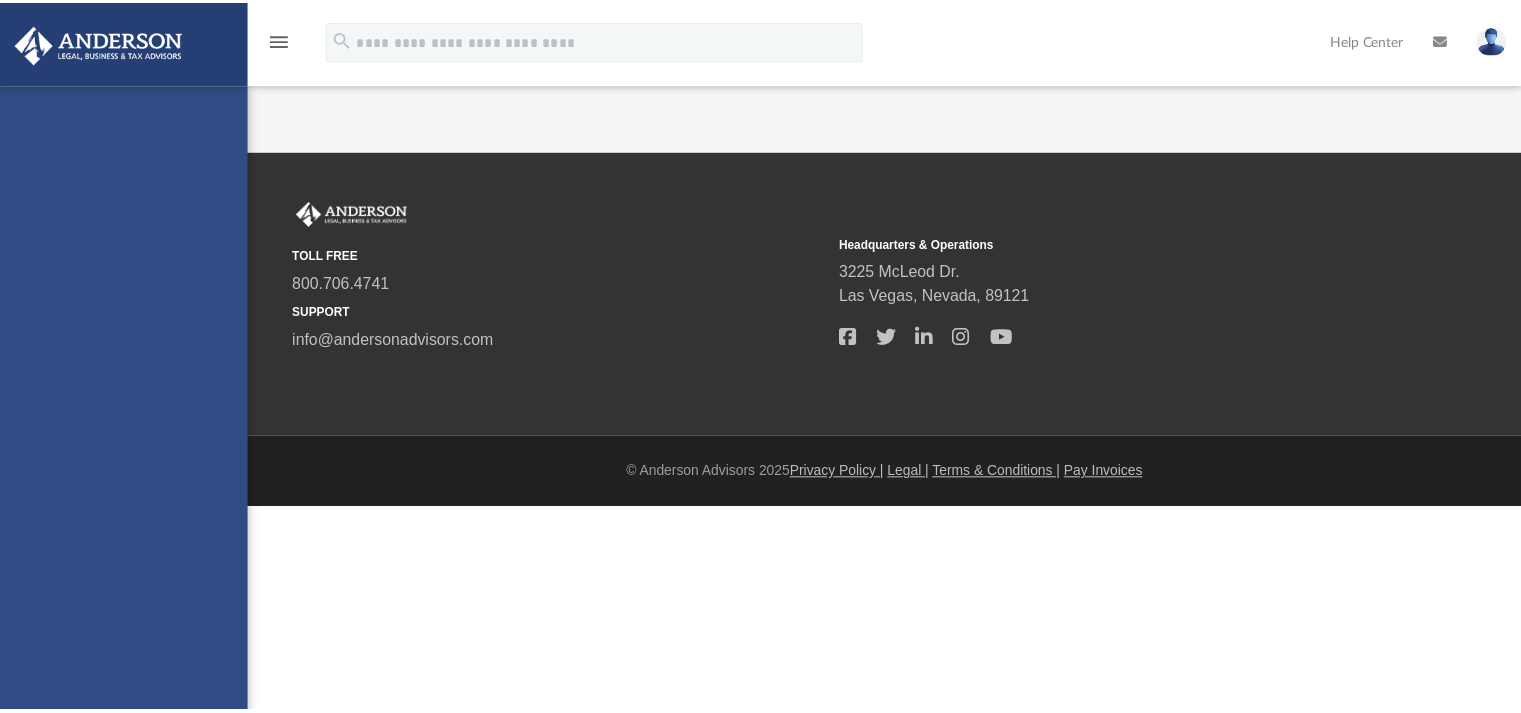 scroll, scrollTop: 0, scrollLeft: 0, axis: both 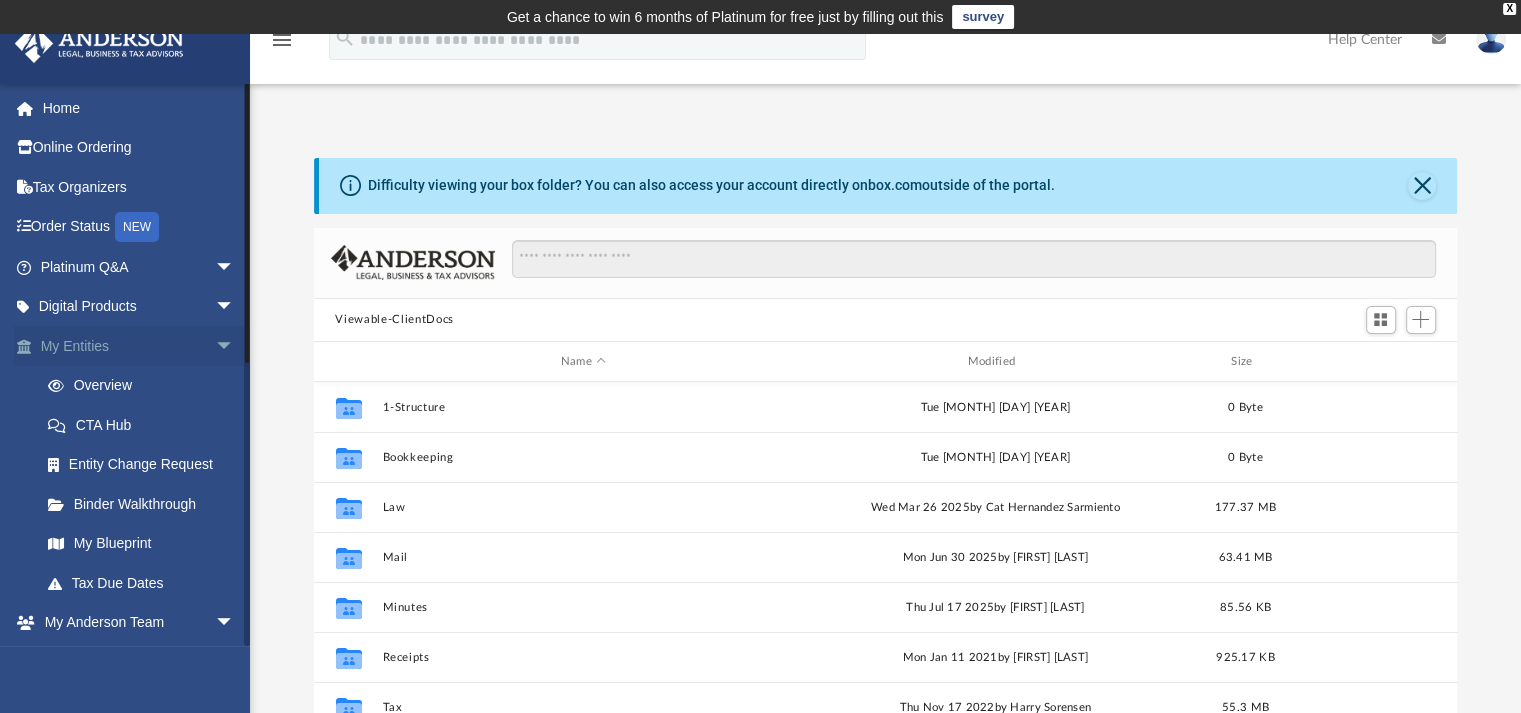 click on "arrow_drop_down" at bounding box center (235, 346) 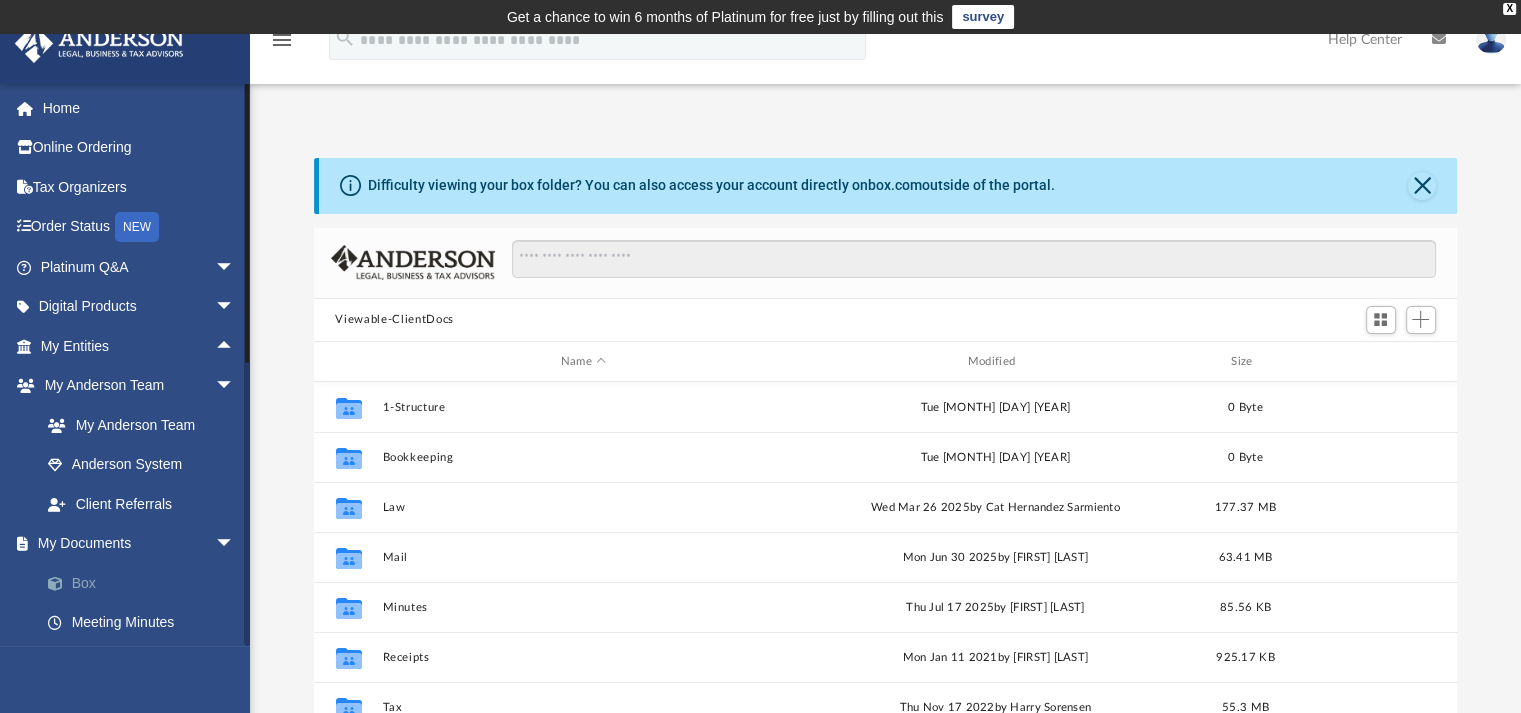 click on "Box" at bounding box center [146, 583] 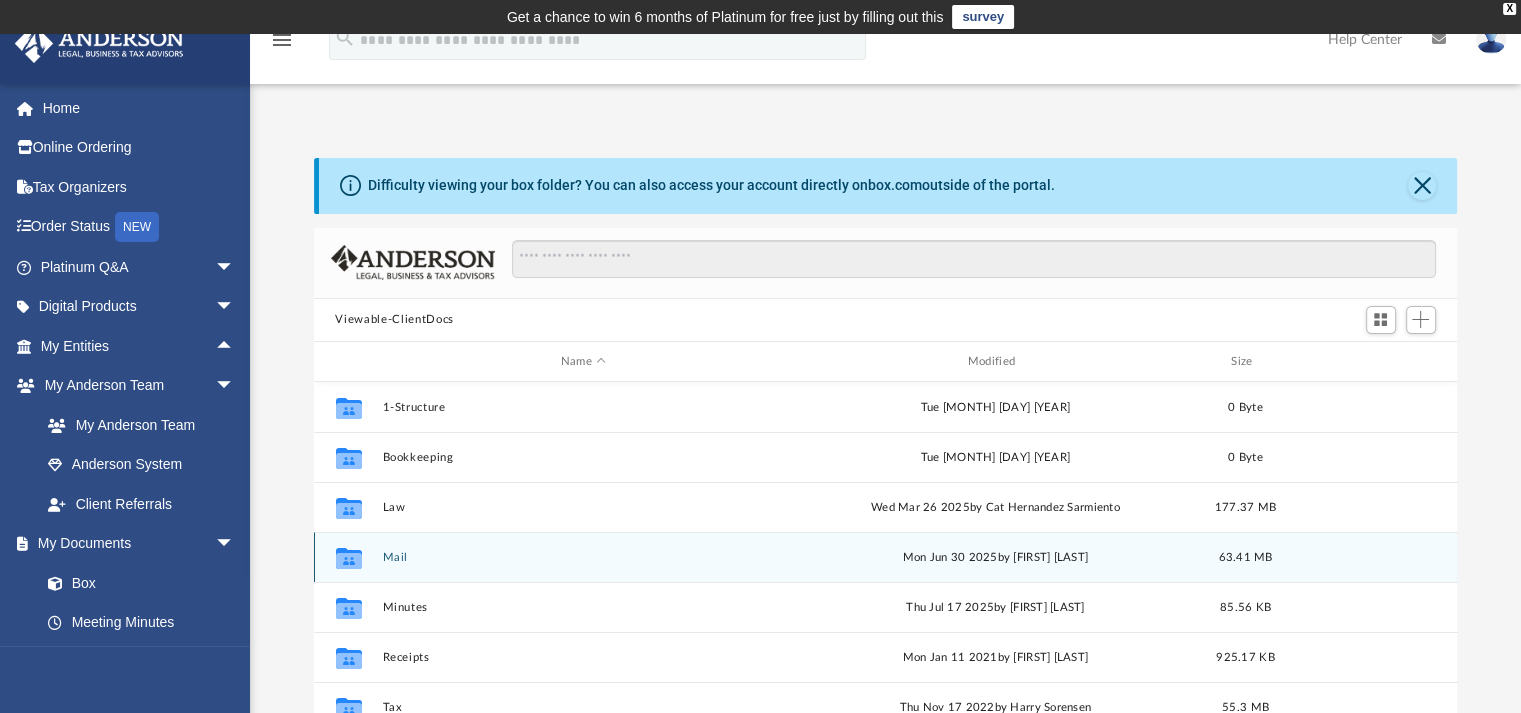 click on "Collaborated Folder" at bounding box center (348, 558) 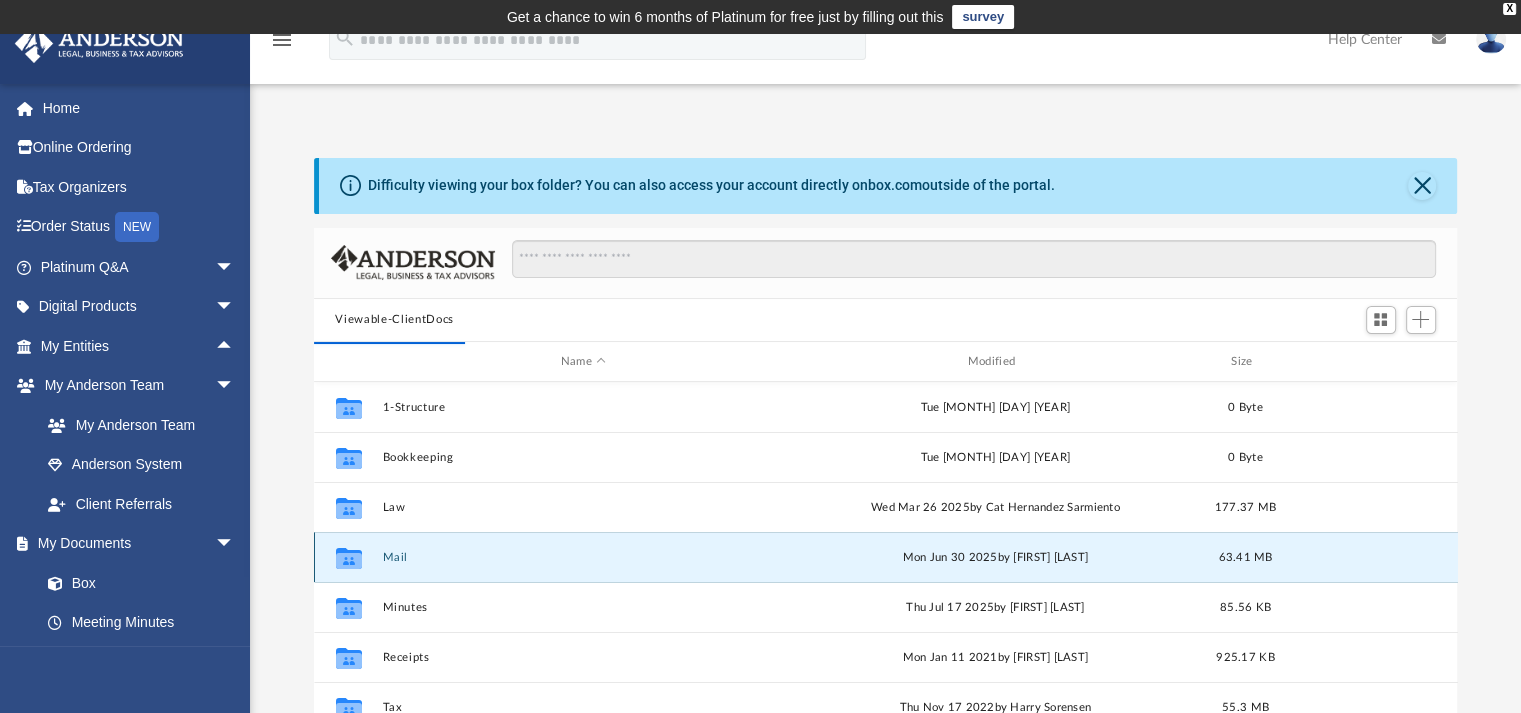 click on "Collaborated Folder" at bounding box center [348, 558] 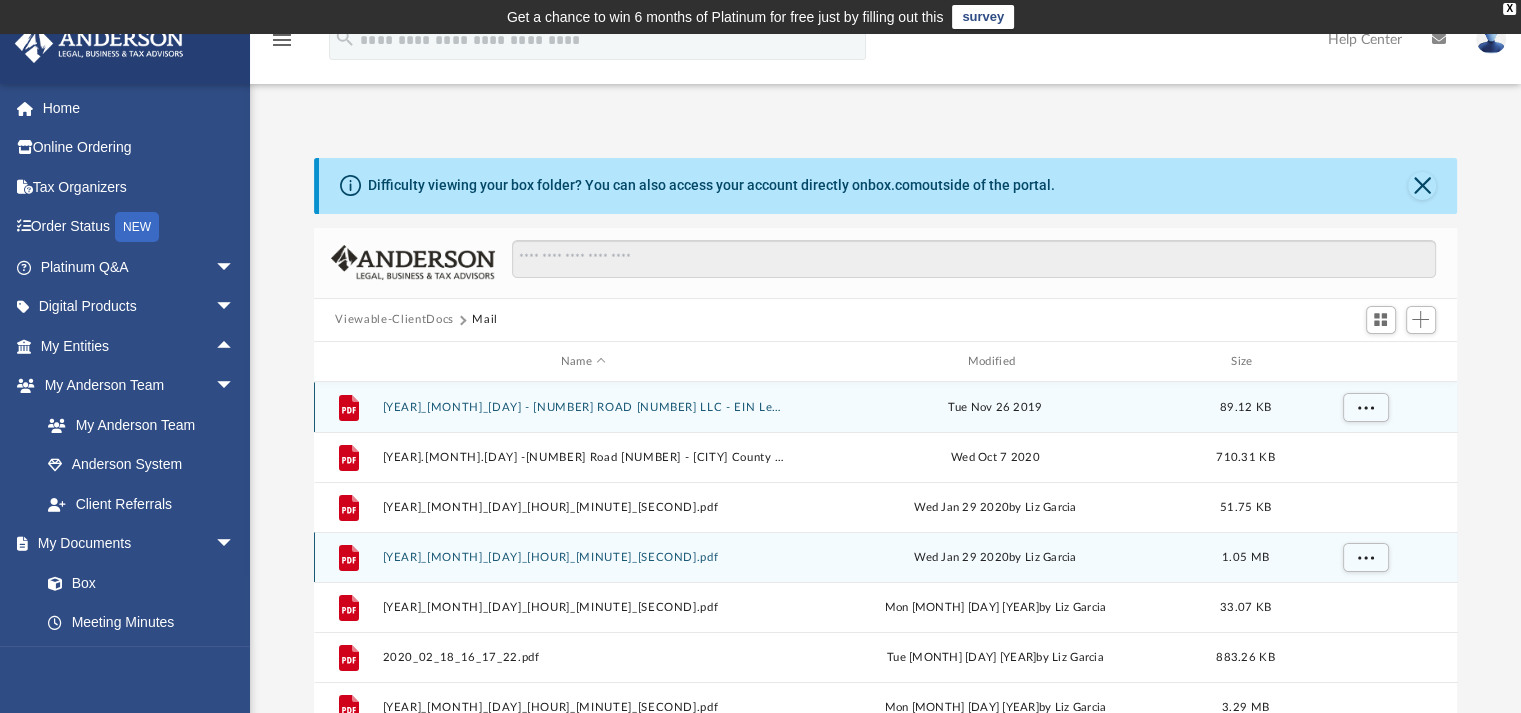scroll, scrollTop: 378, scrollLeft: 1128, axis: both 